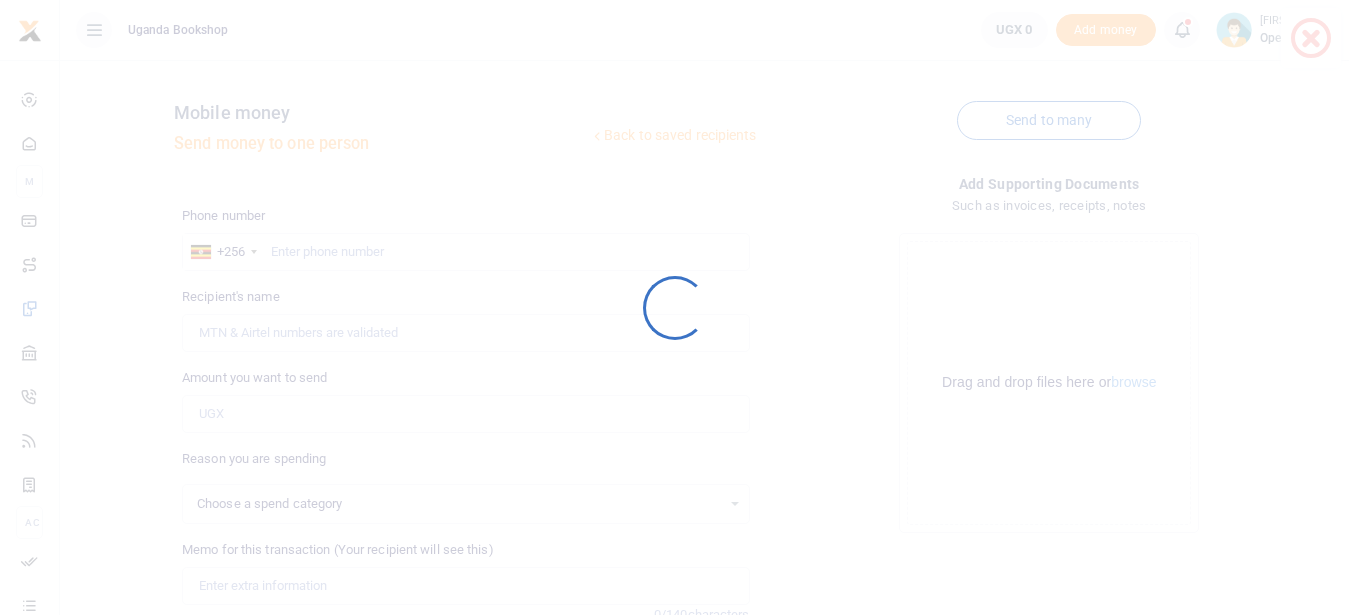 scroll, scrollTop: 0, scrollLeft: 0, axis: both 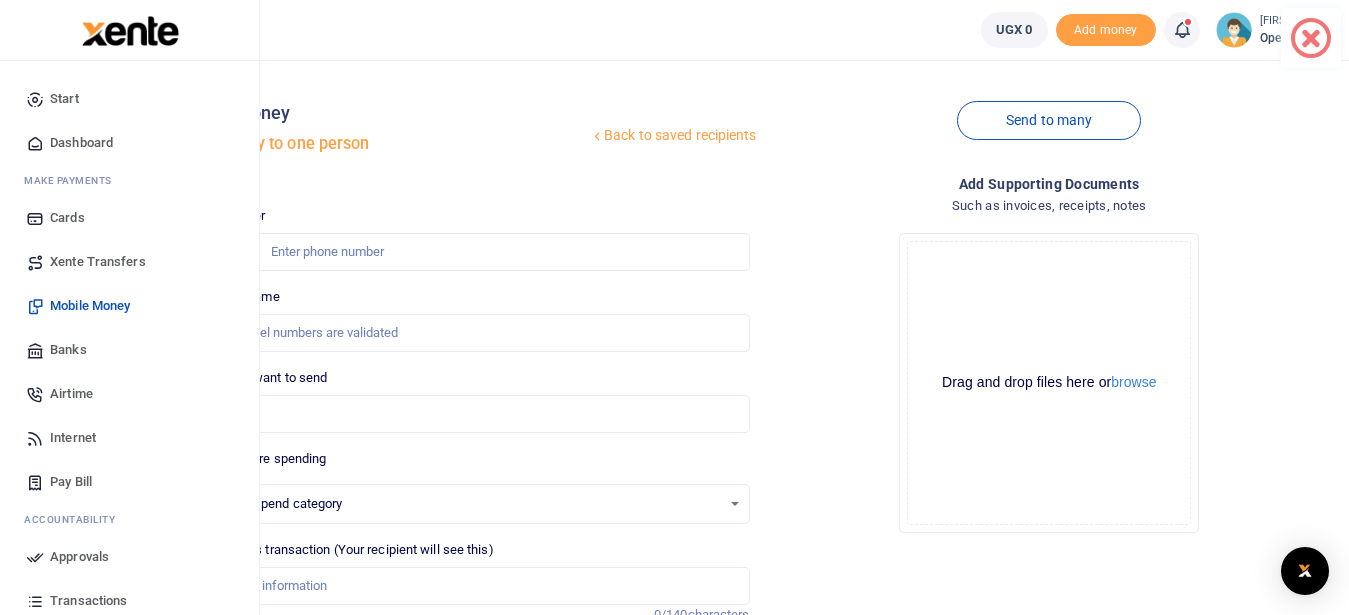 click on "Dashboard" at bounding box center (81, 143) 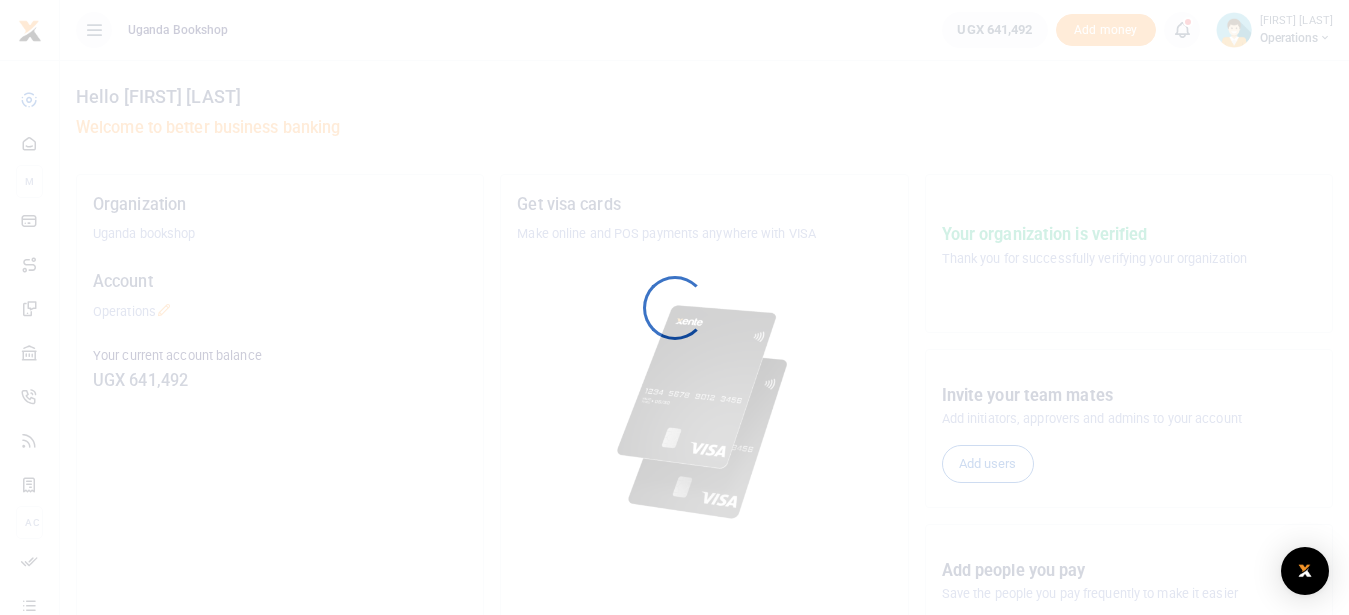 scroll, scrollTop: 0, scrollLeft: 0, axis: both 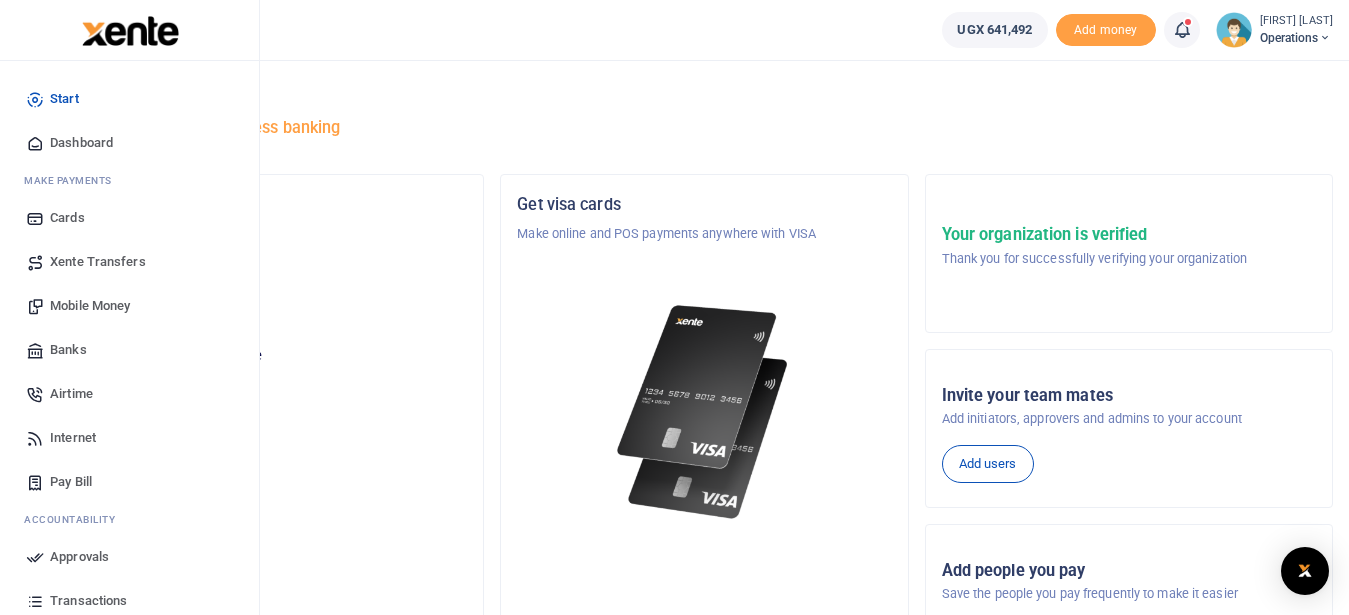 click on "Dashboard" at bounding box center [81, 143] 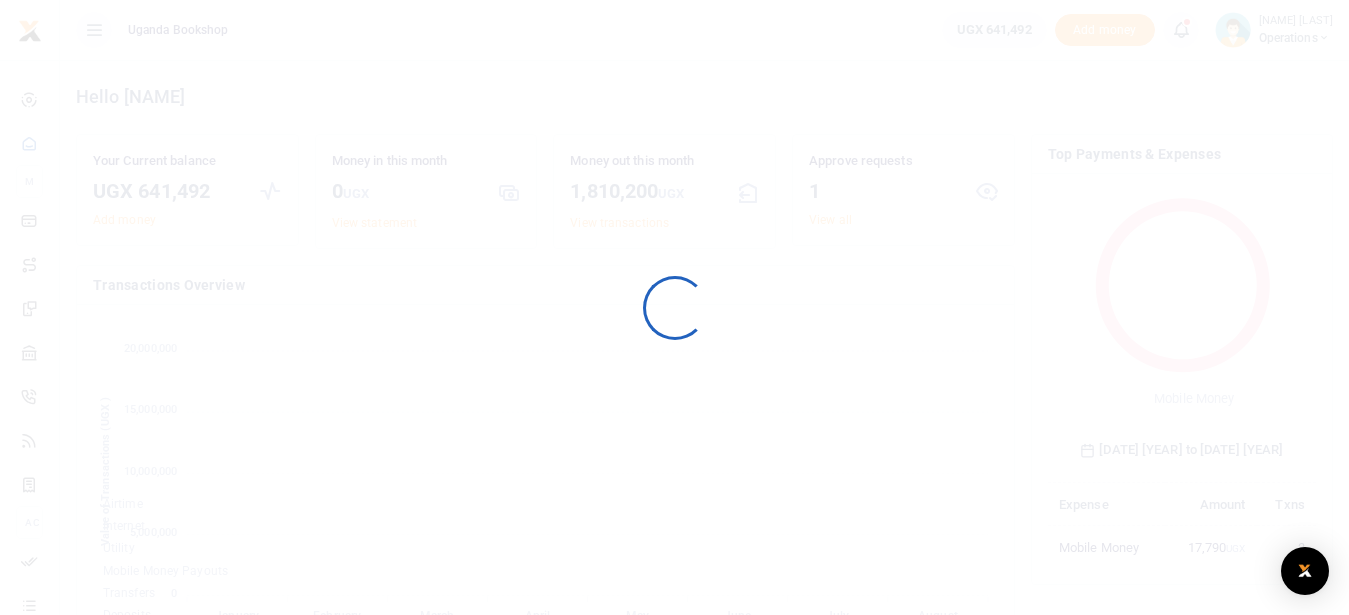 scroll, scrollTop: 0, scrollLeft: 0, axis: both 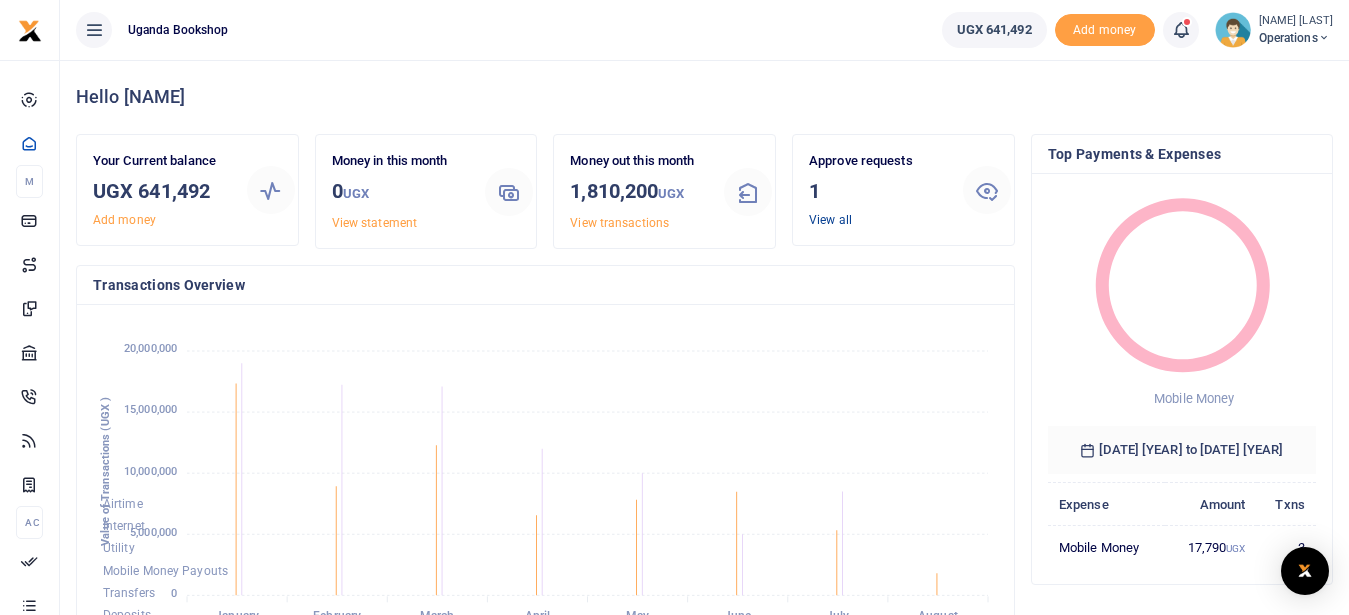click on "View all" at bounding box center (830, 220) 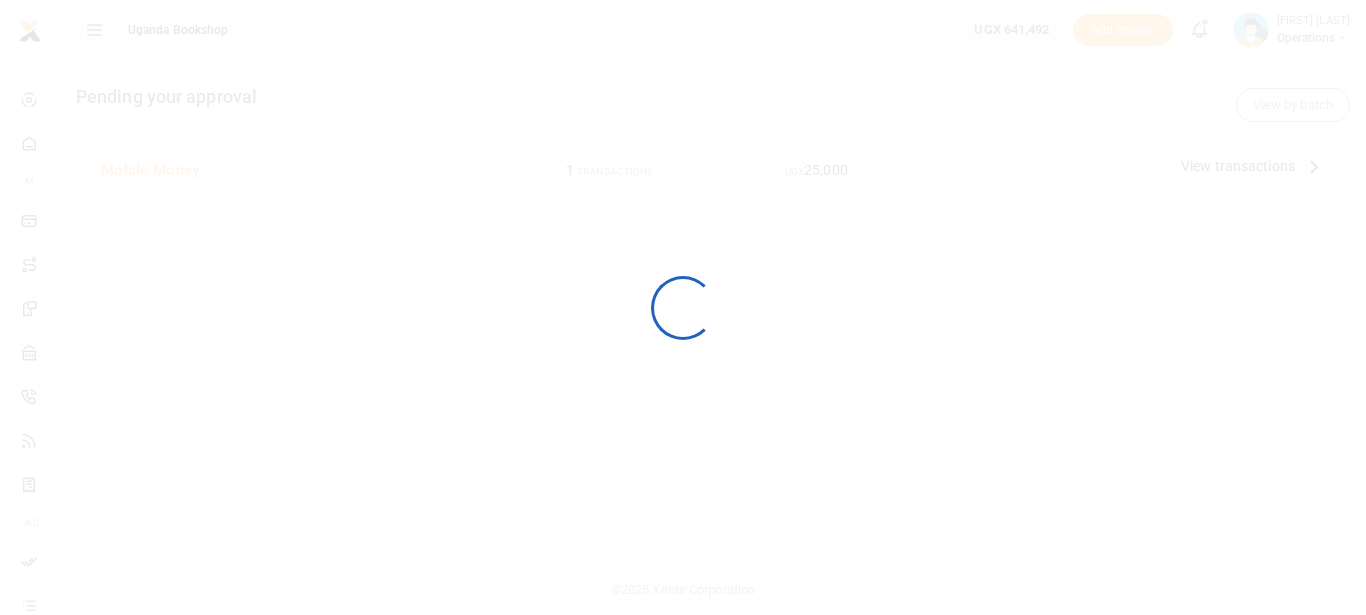 scroll, scrollTop: 0, scrollLeft: 0, axis: both 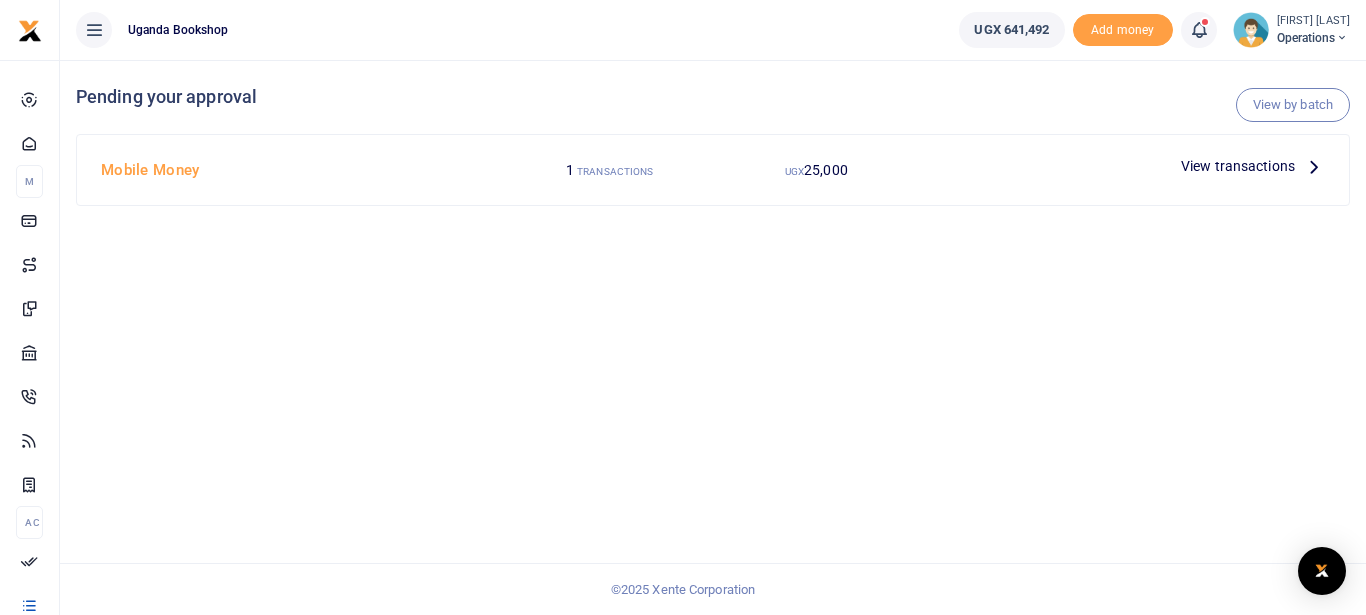 click at bounding box center (1314, 166) 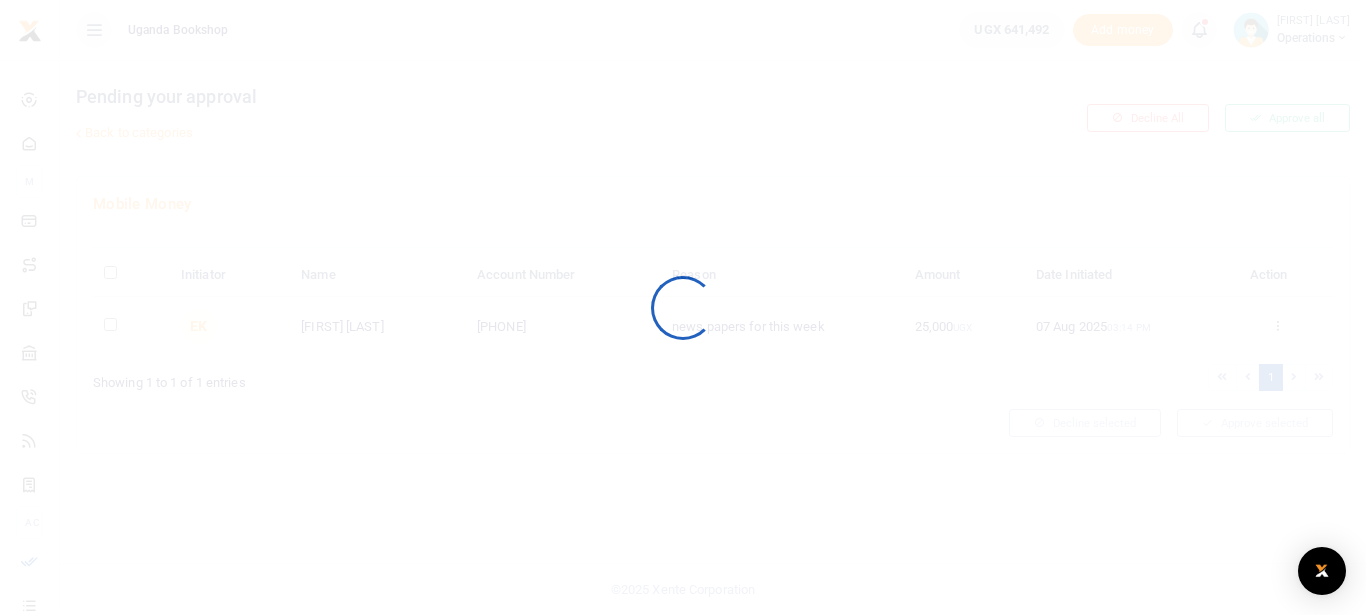 scroll, scrollTop: 0, scrollLeft: 0, axis: both 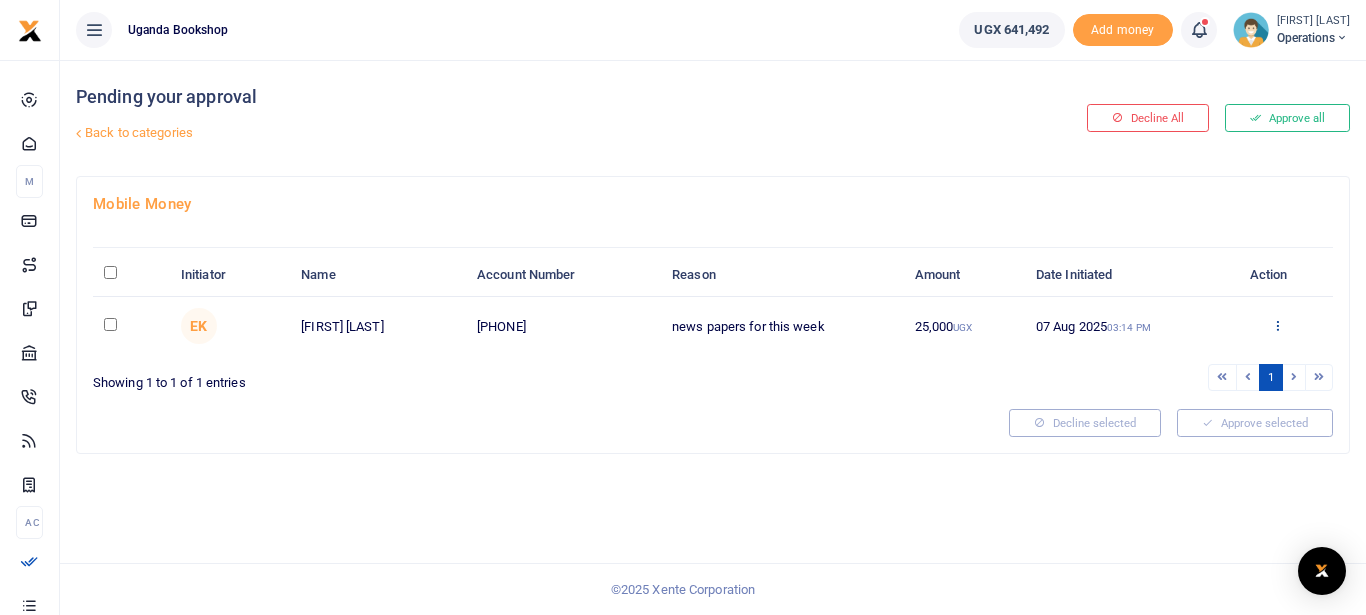 click at bounding box center (1277, 325) 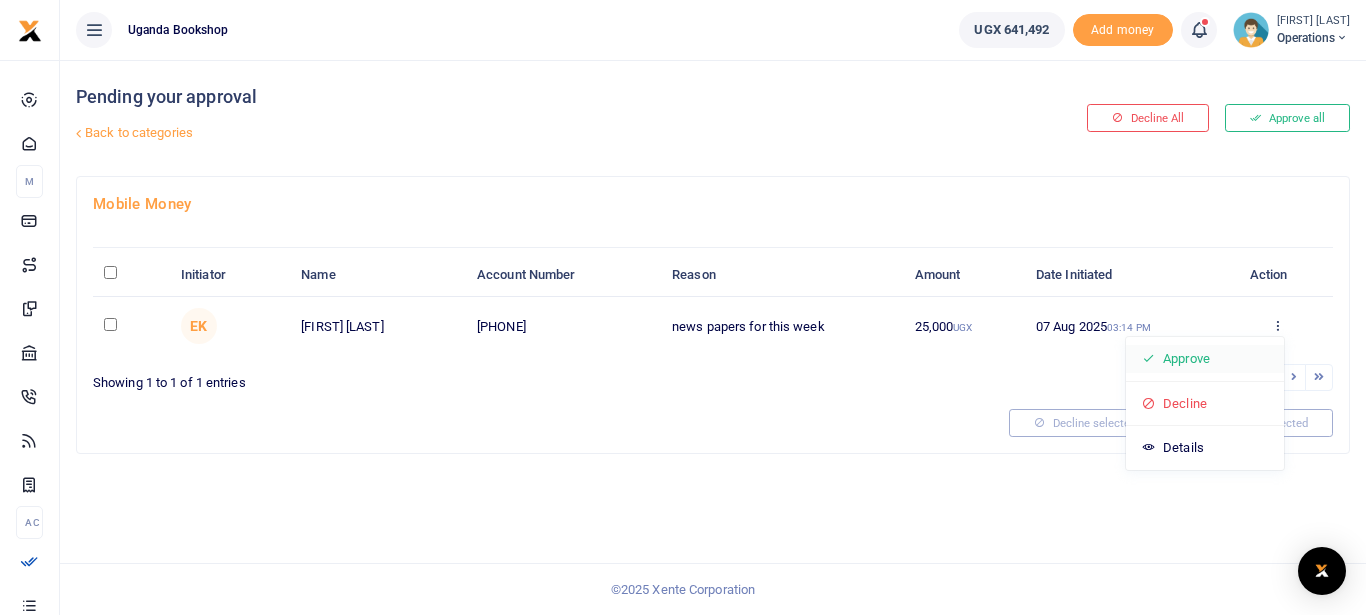 click on "Approve" at bounding box center (1205, 359) 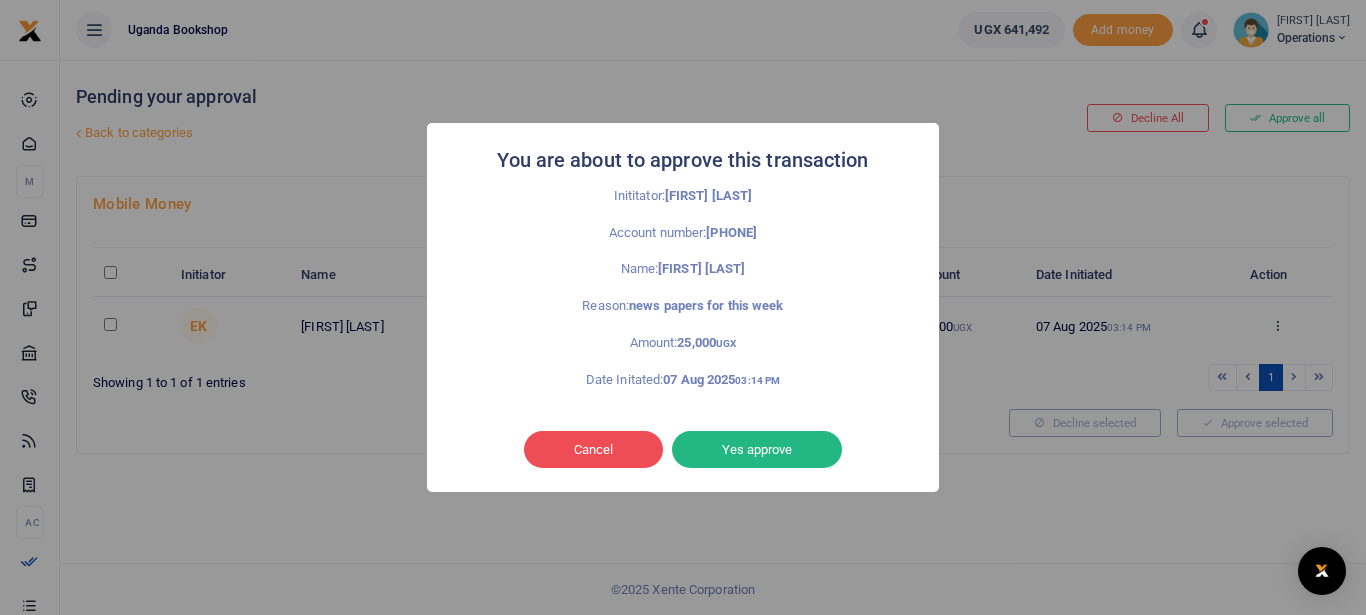 drag, startPoint x: 793, startPoint y: 454, endPoint x: 804, endPoint y: 471, distance: 20.248457 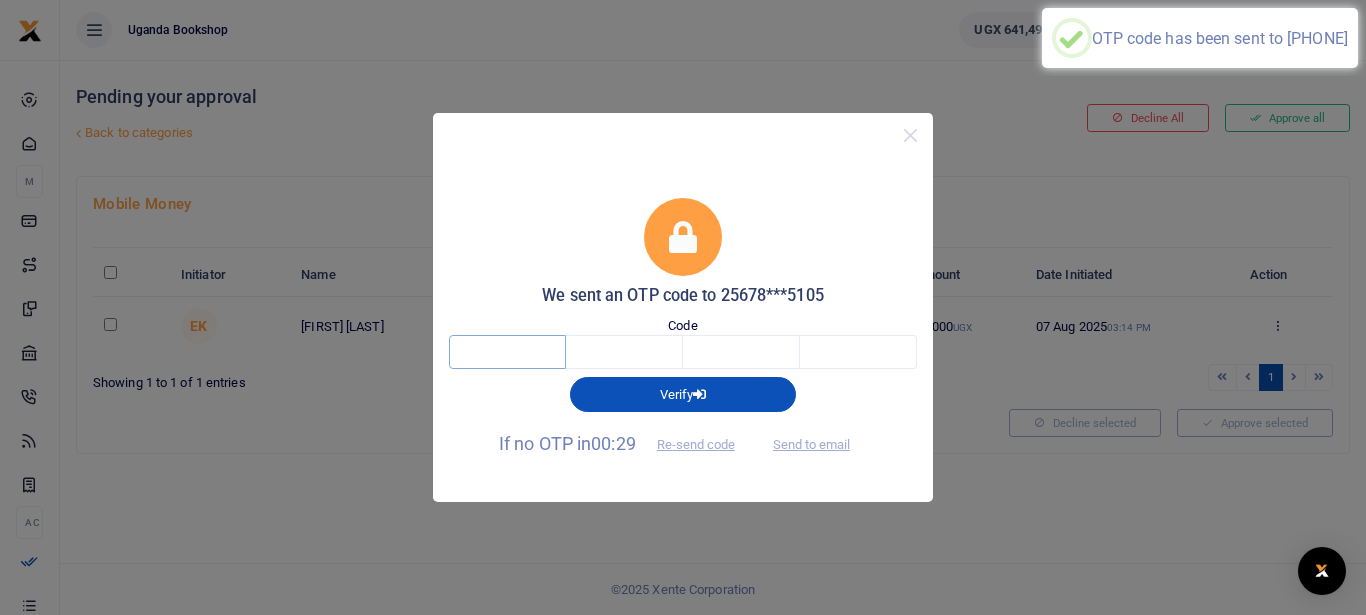 click at bounding box center (507, 352) 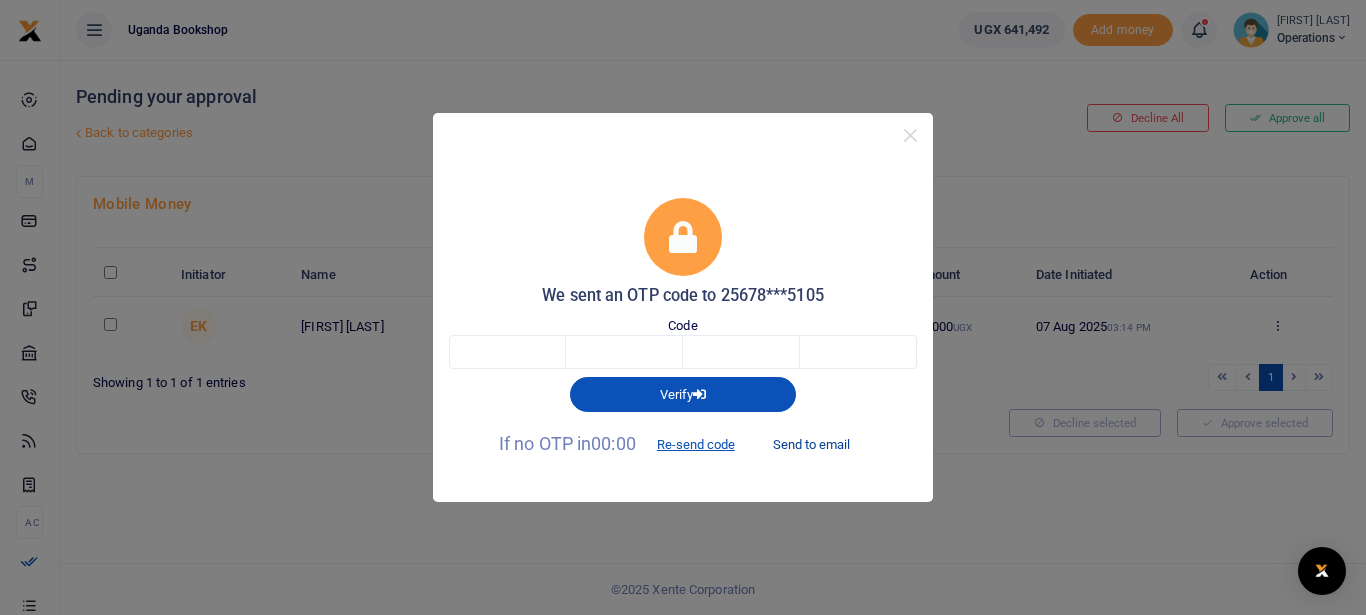 click on "Send to email" at bounding box center [811, 445] 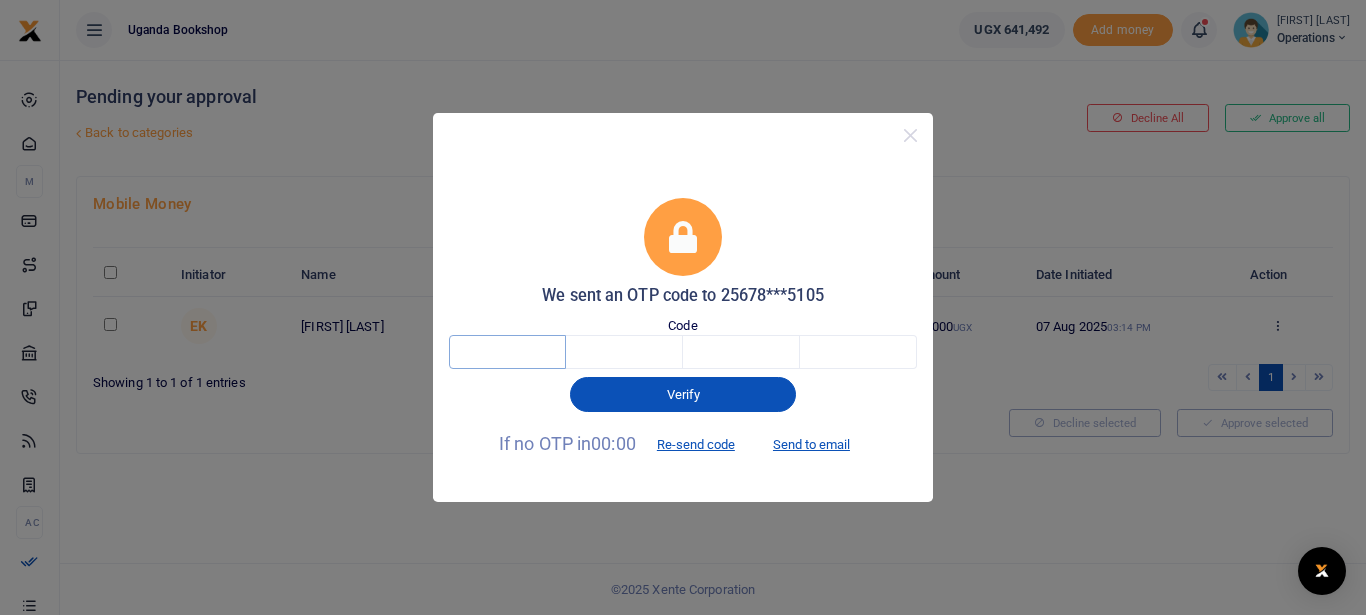 click at bounding box center (507, 352) 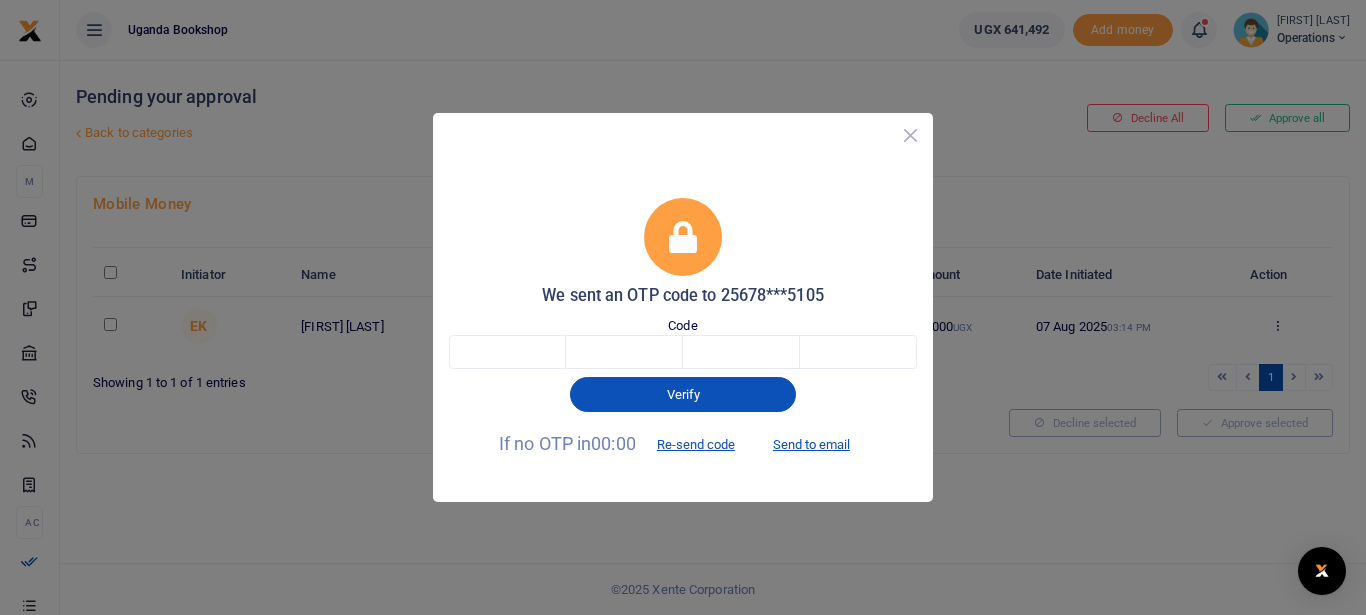 click at bounding box center (910, 135) 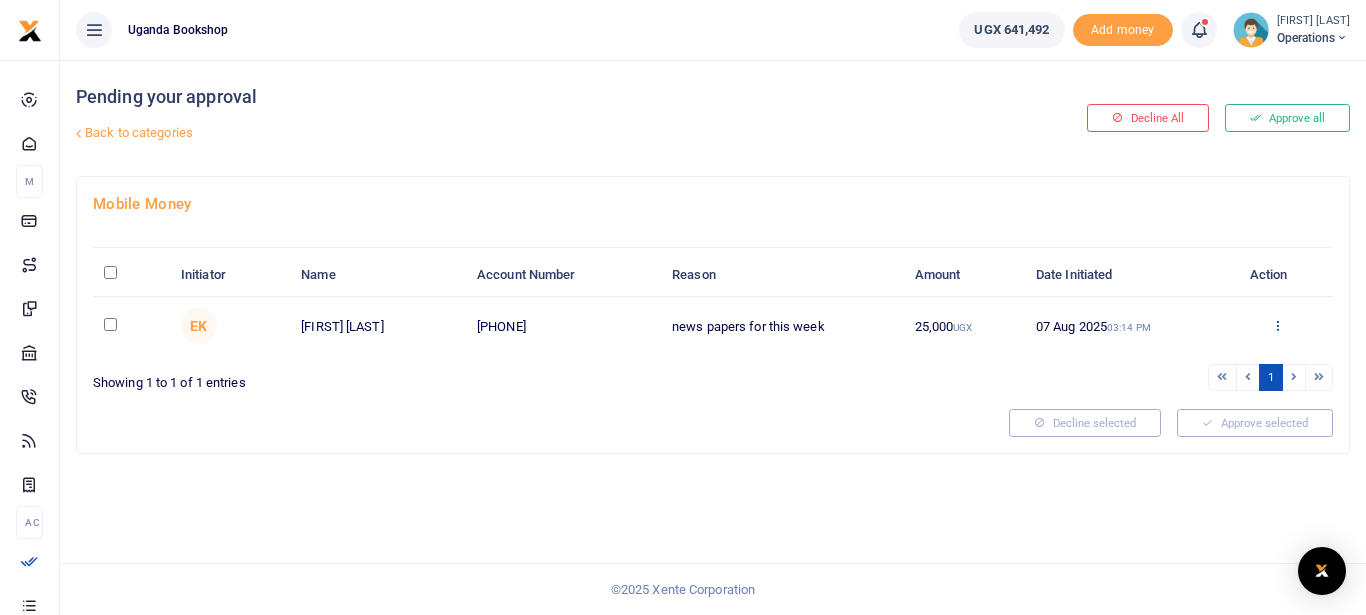 click at bounding box center [1277, 325] 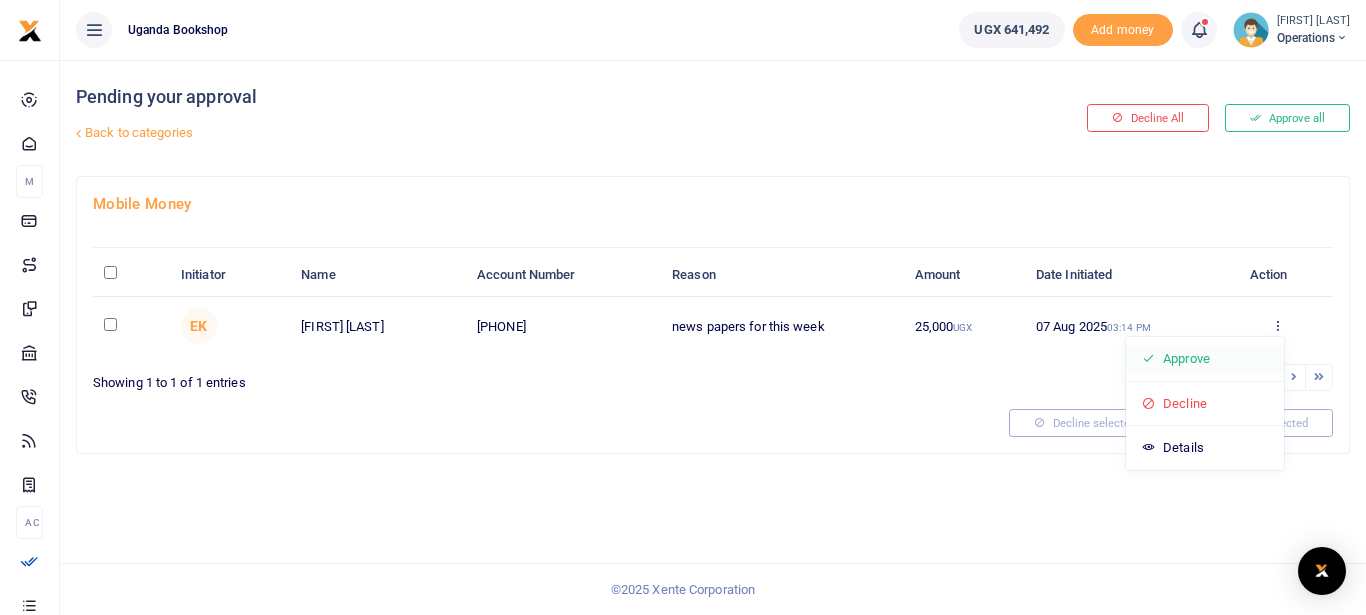 click on "Approve" at bounding box center [1205, 359] 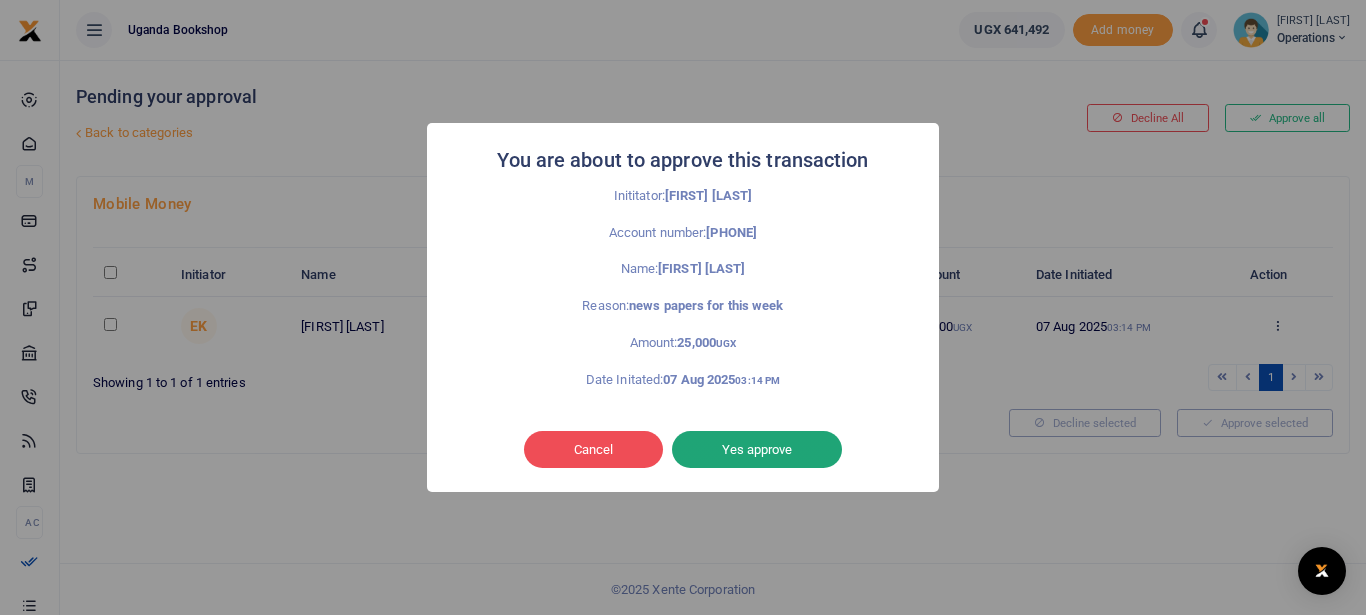 click on "Yes approve" at bounding box center (757, 450) 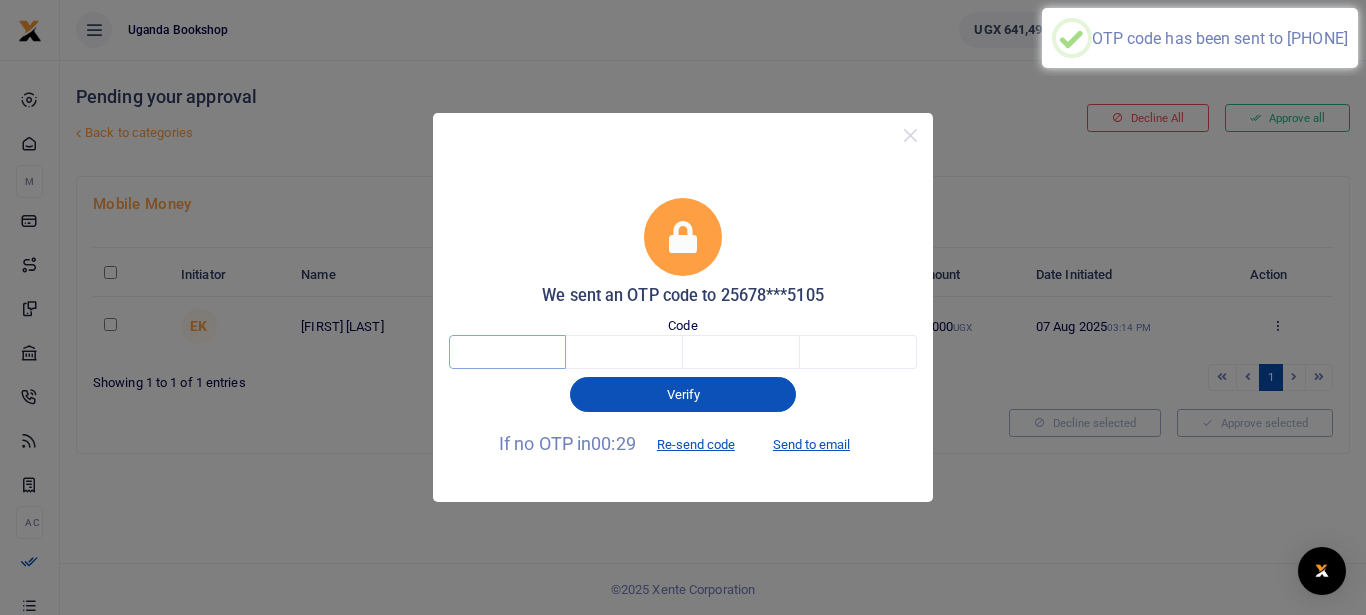 click at bounding box center (507, 352) 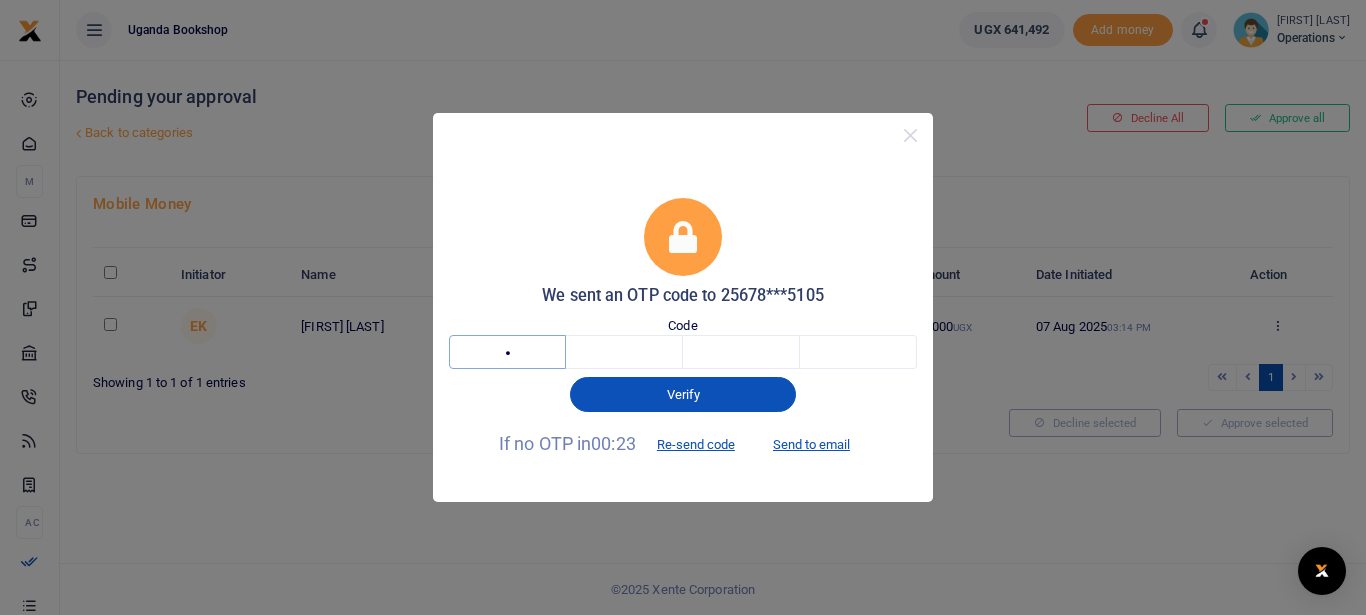 type on "2" 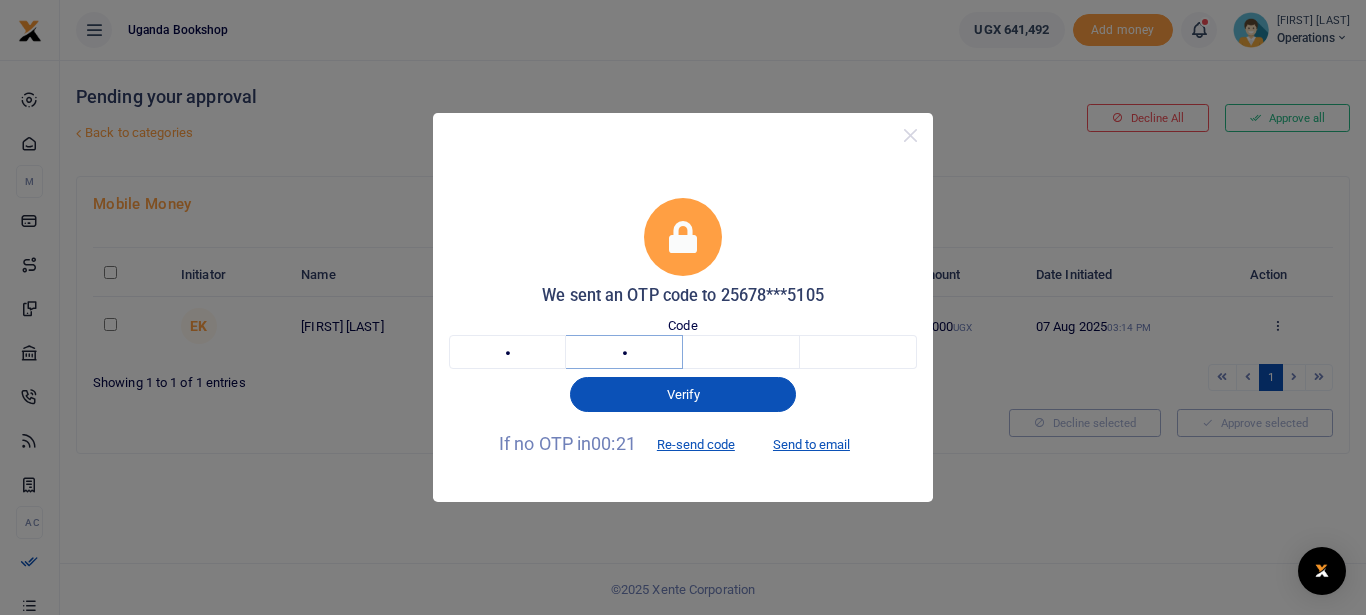 type on "3" 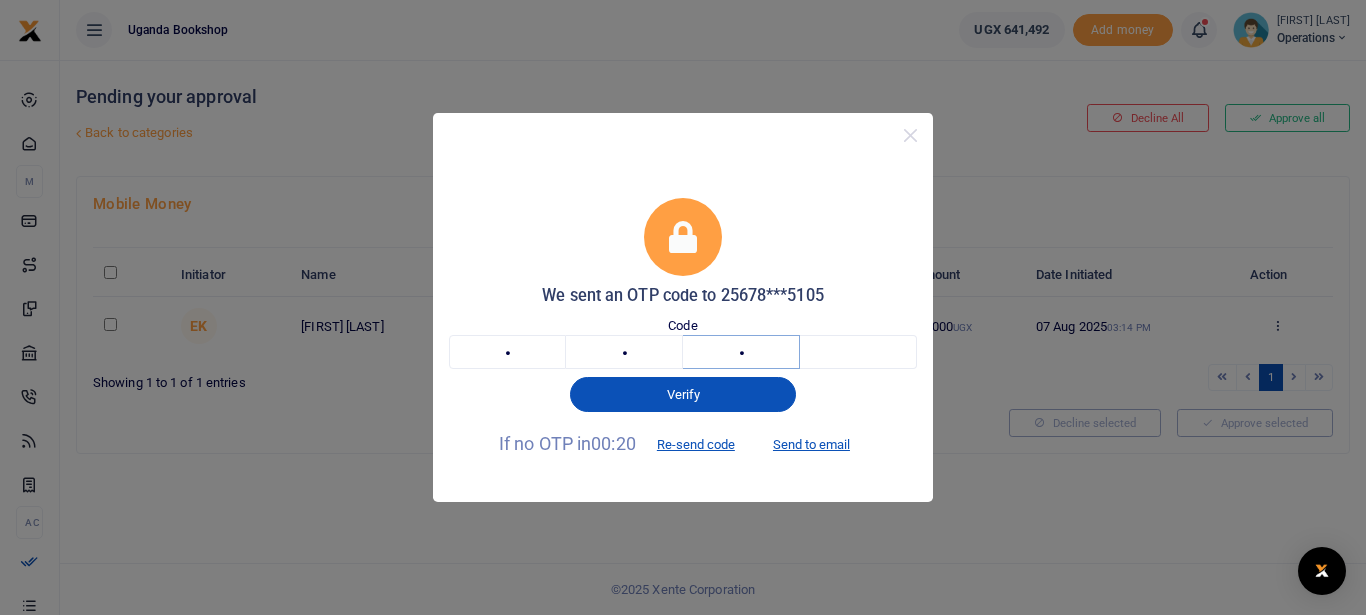 type on "7" 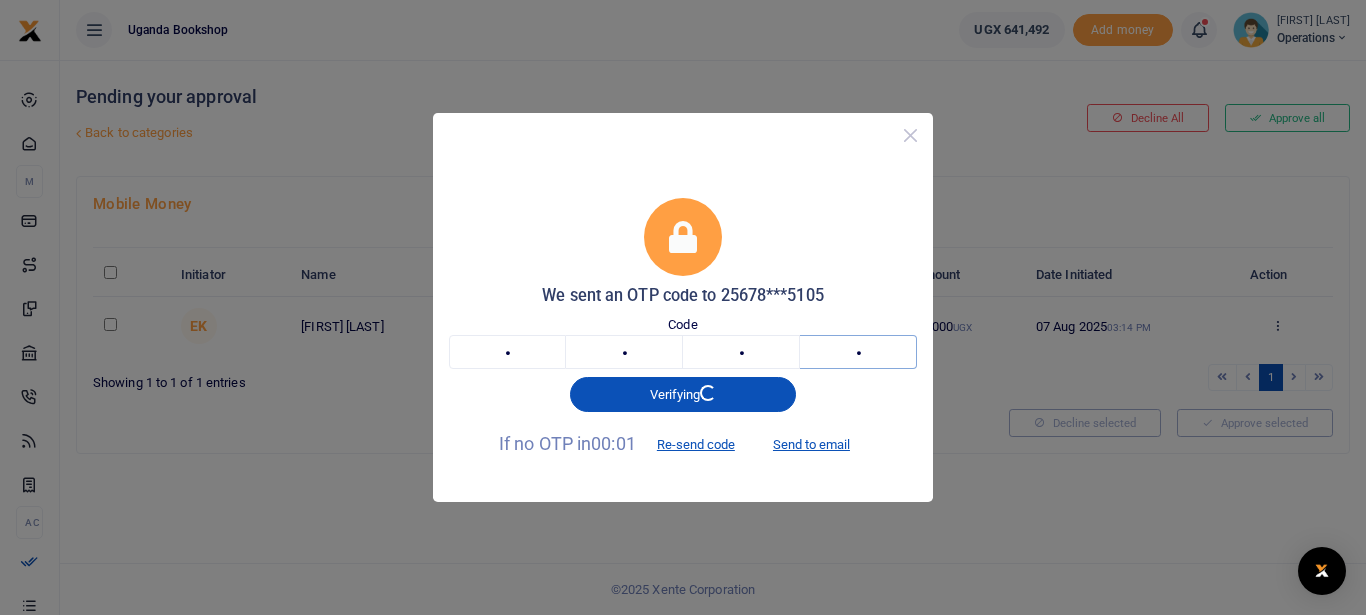 type on "2" 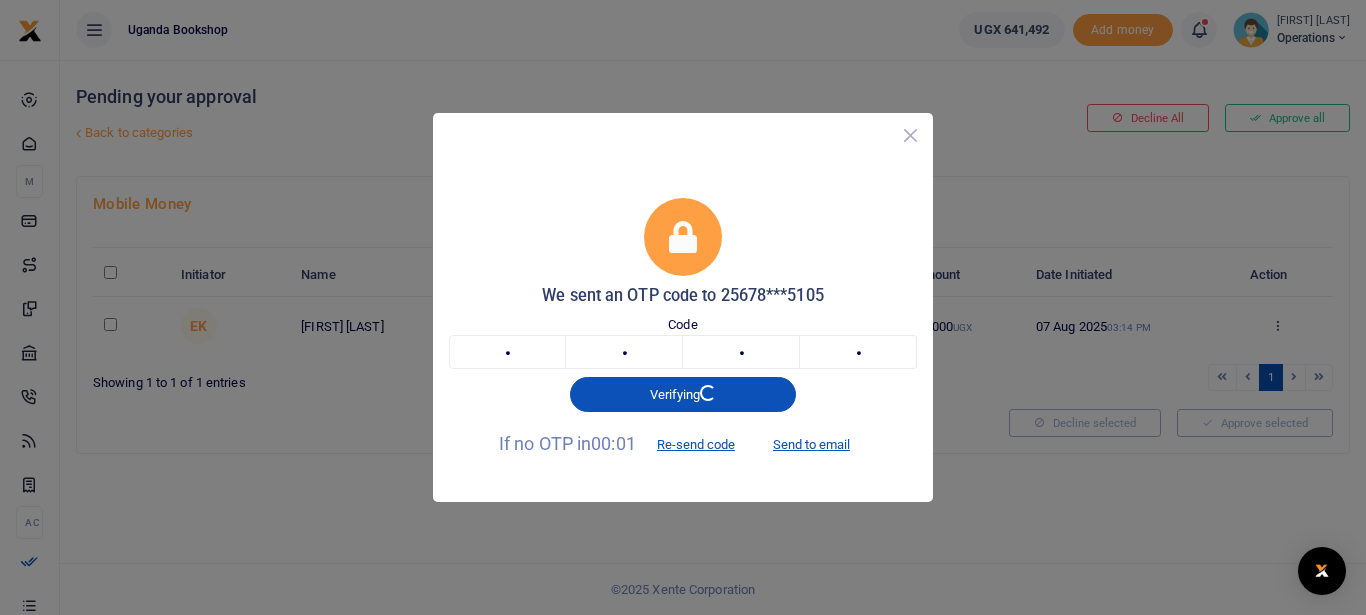 click at bounding box center [910, 135] 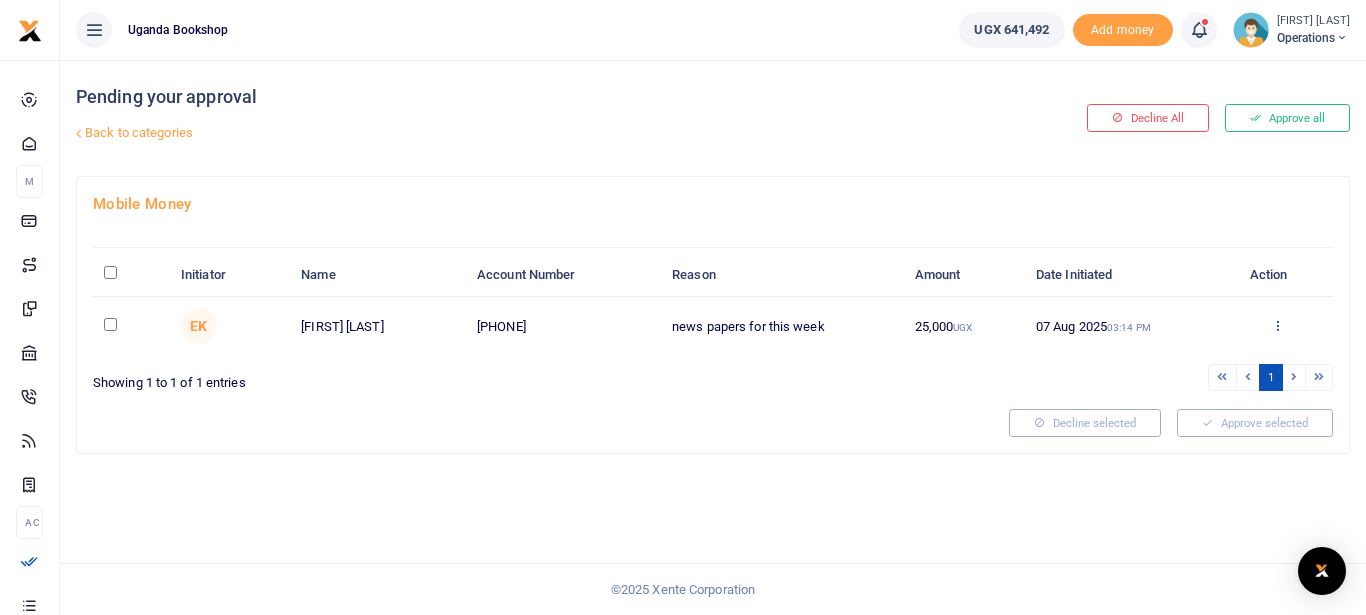 click at bounding box center [1277, 325] 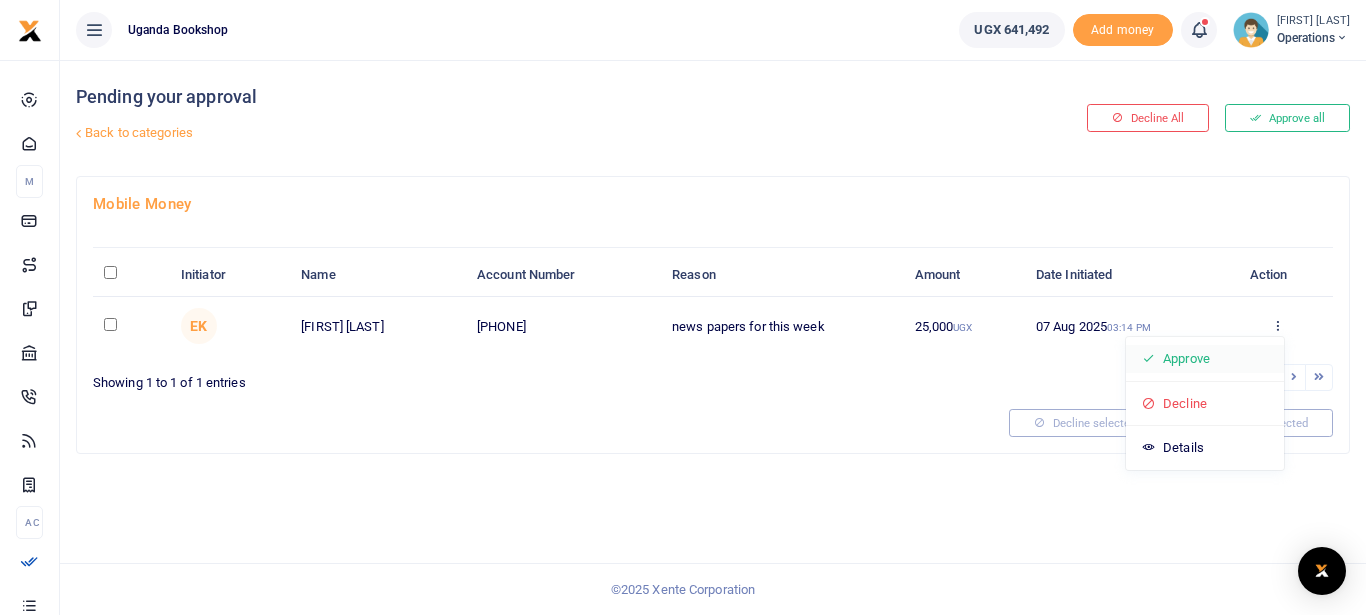 click on "Approve" at bounding box center (1205, 359) 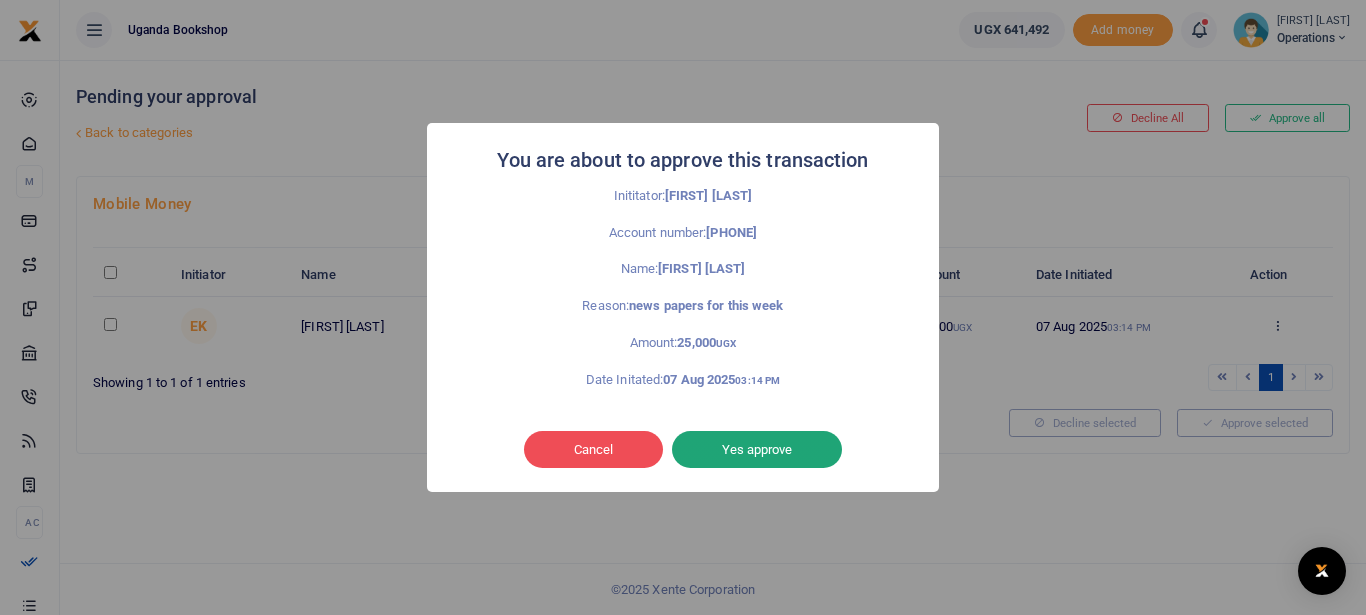 click on "Yes approve" at bounding box center [757, 450] 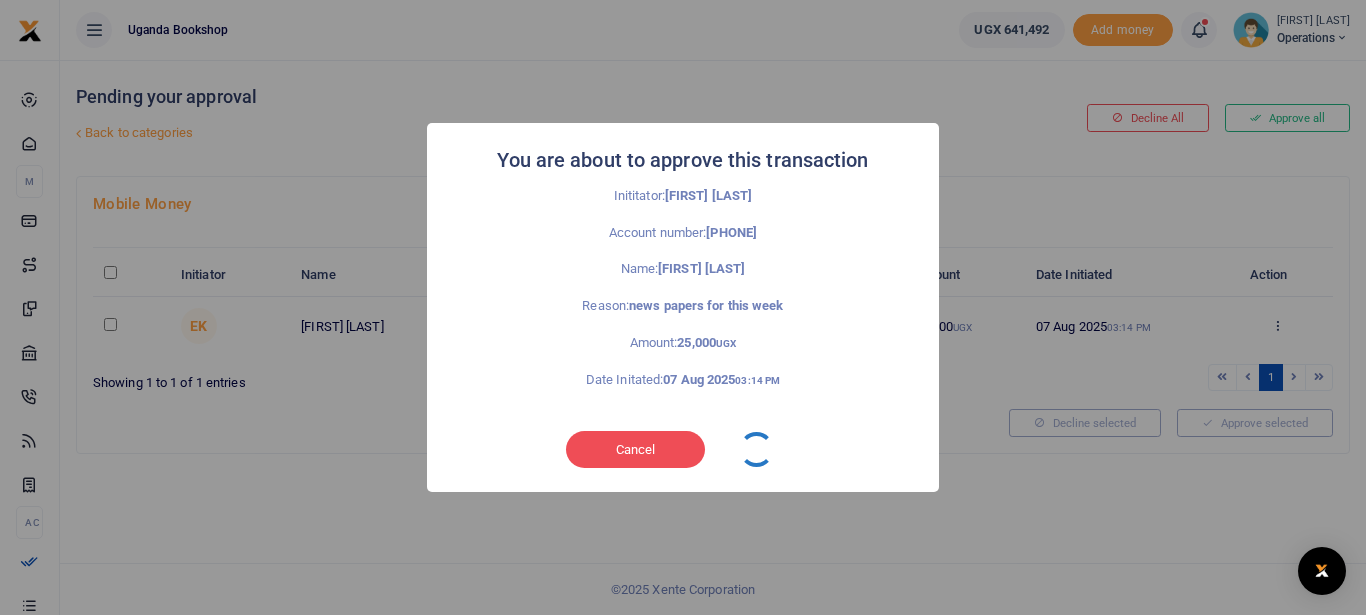type 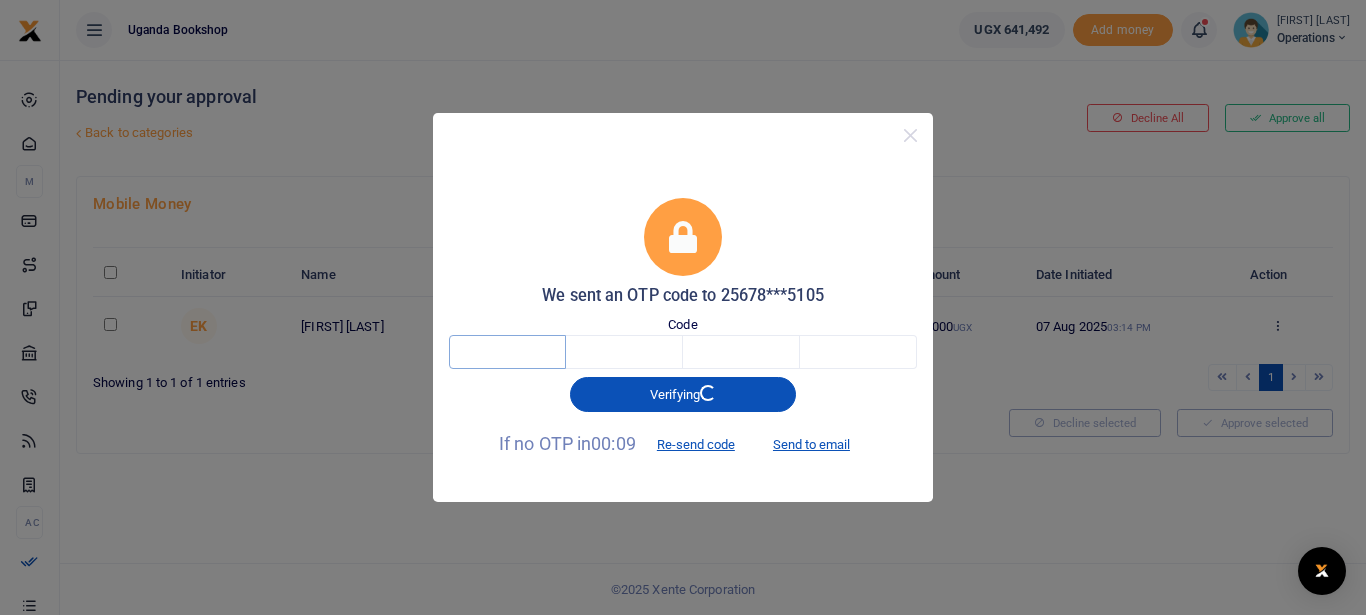 click at bounding box center [507, 352] 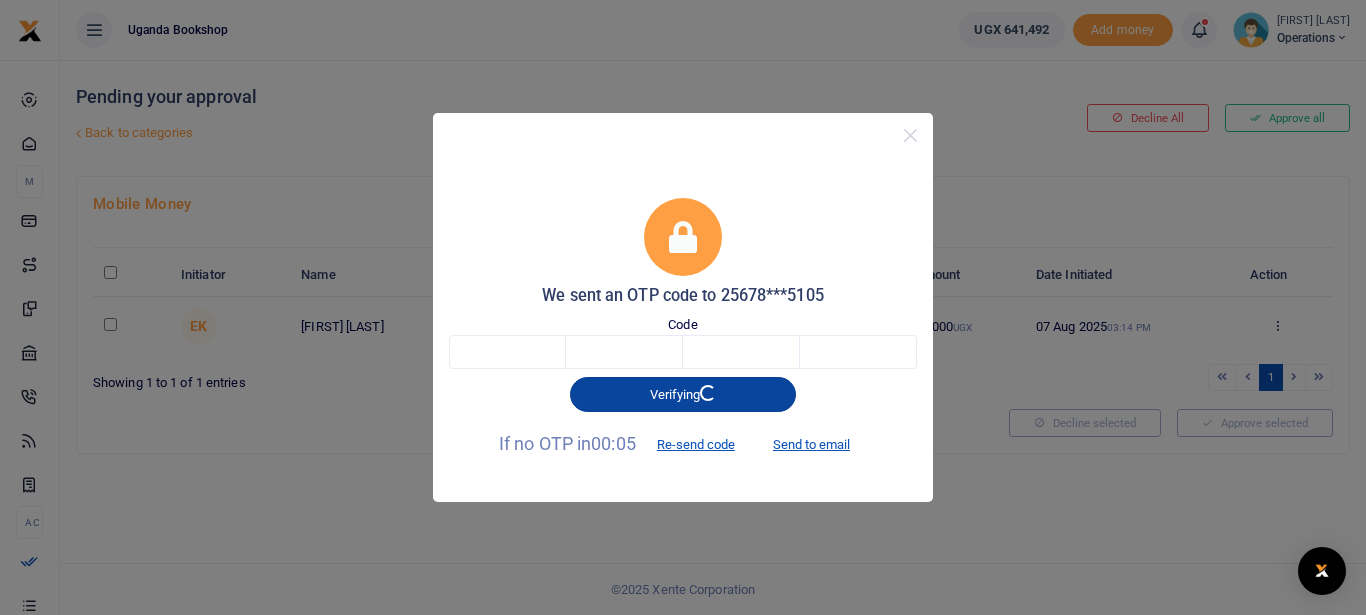 click on "Verifying" at bounding box center [683, 394] 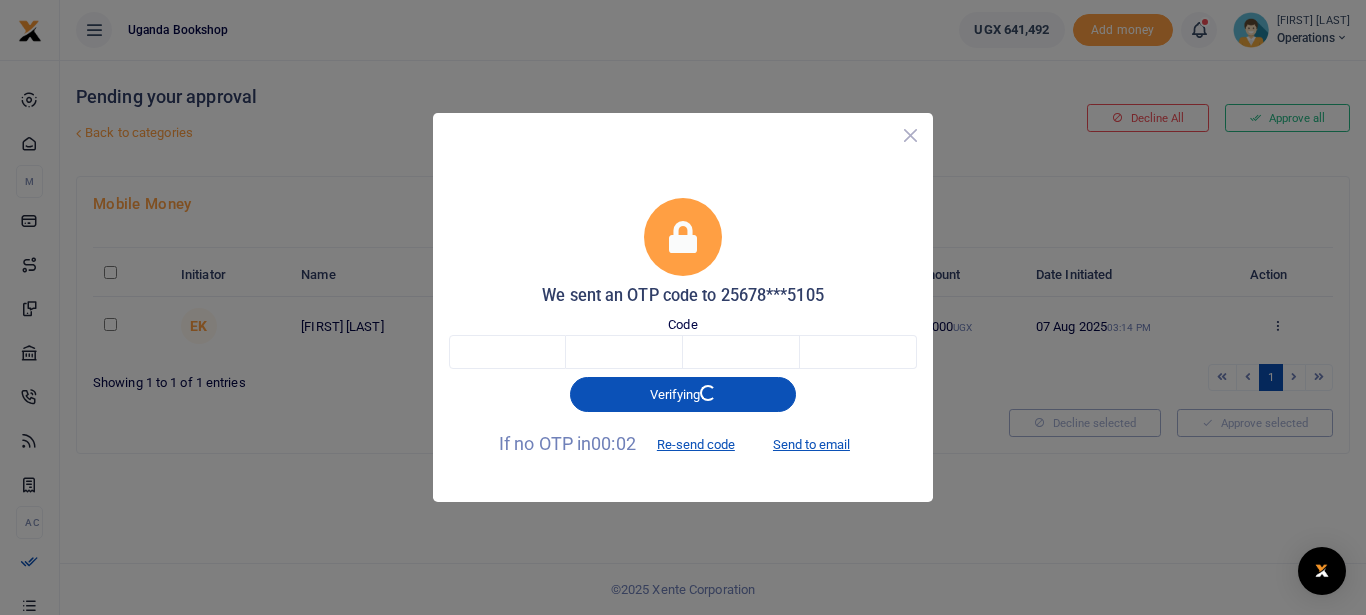 click at bounding box center [910, 135] 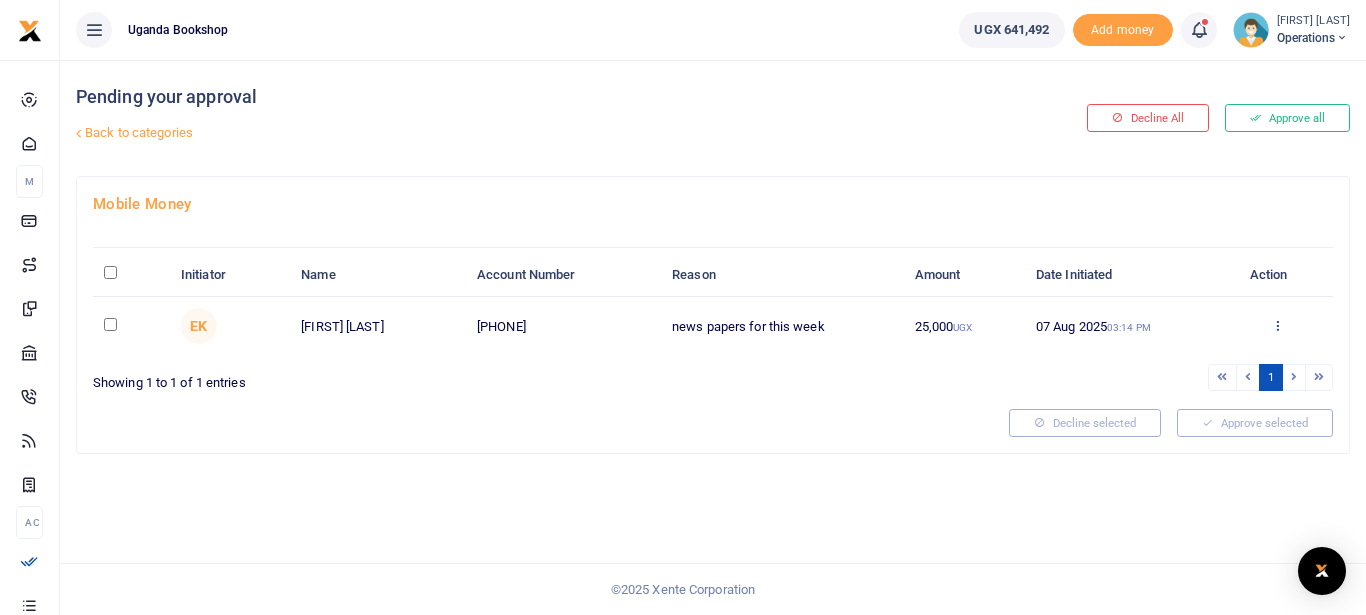 click at bounding box center [1277, 325] 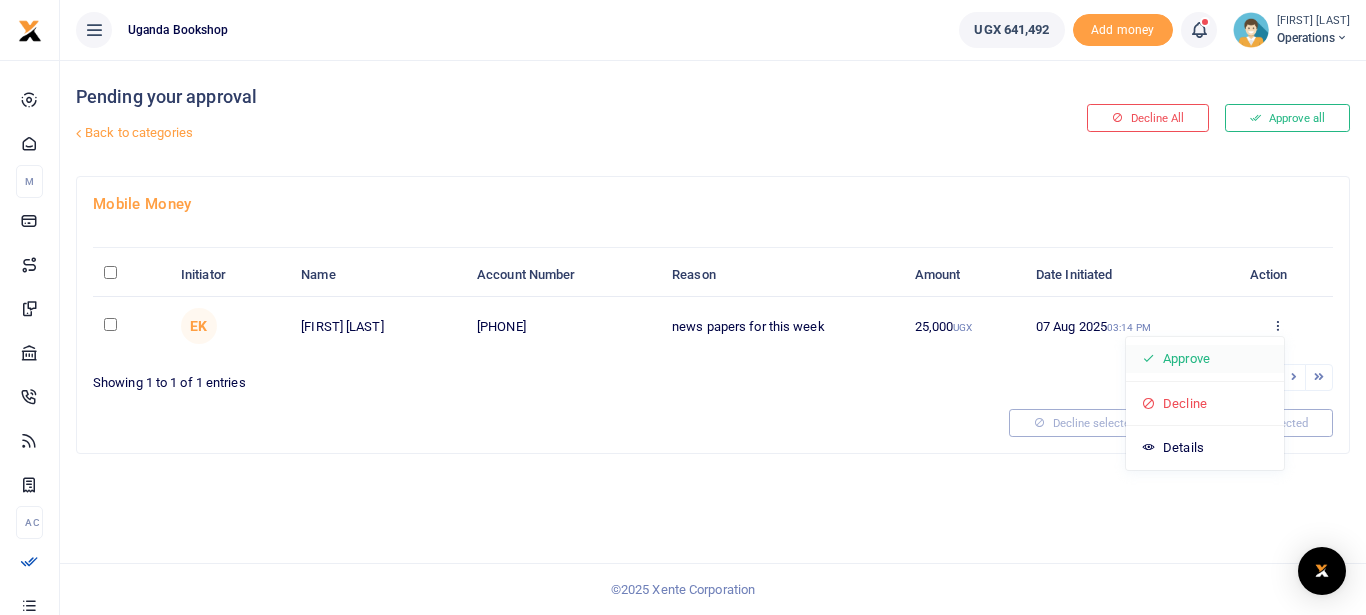 click on "Approve" at bounding box center (1205, 359) 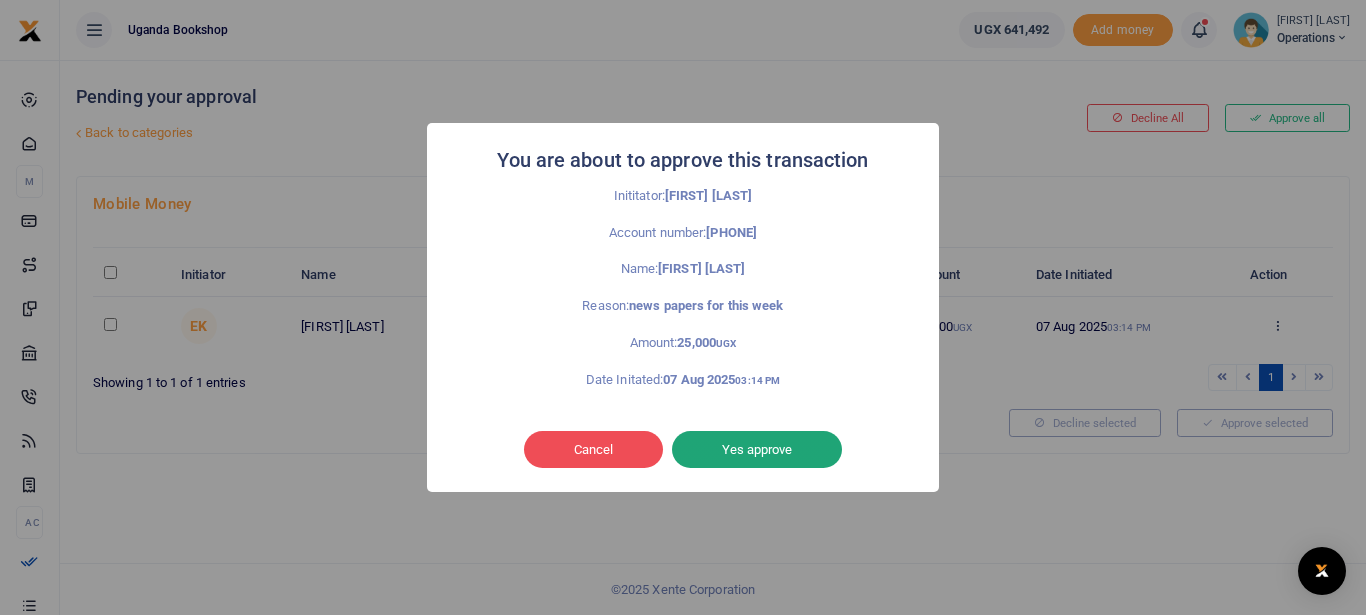click on "Yes approve" at bounding box center (757, 450) 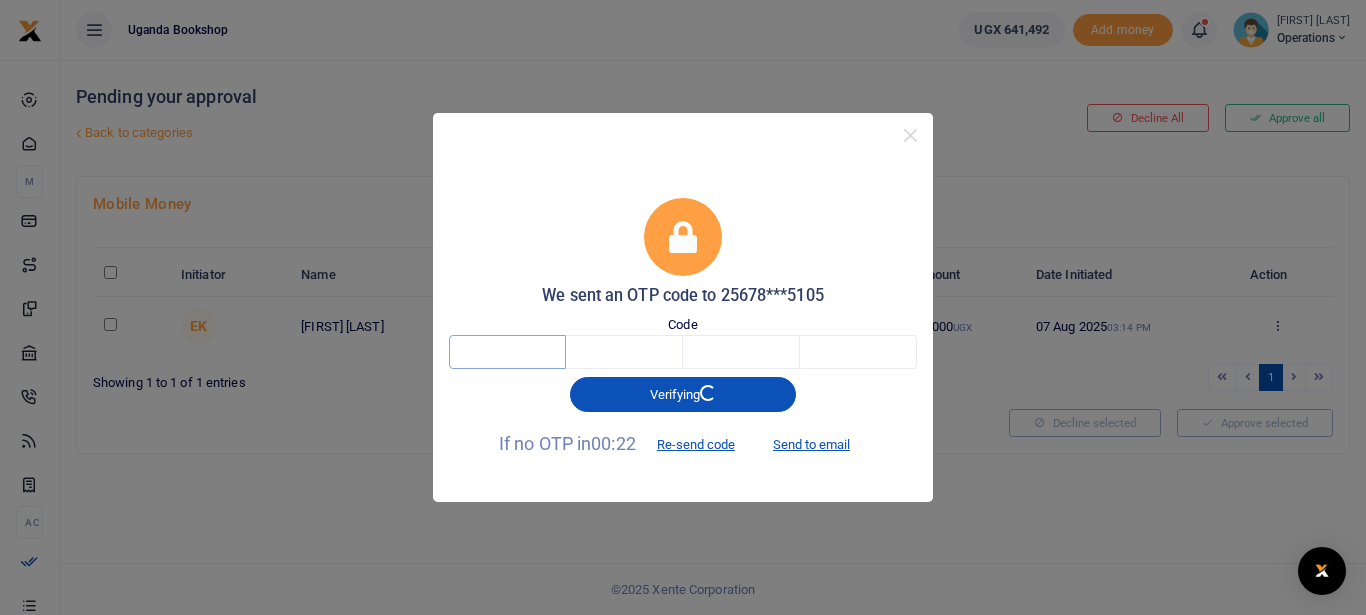 click at bounding box center (507, 352) 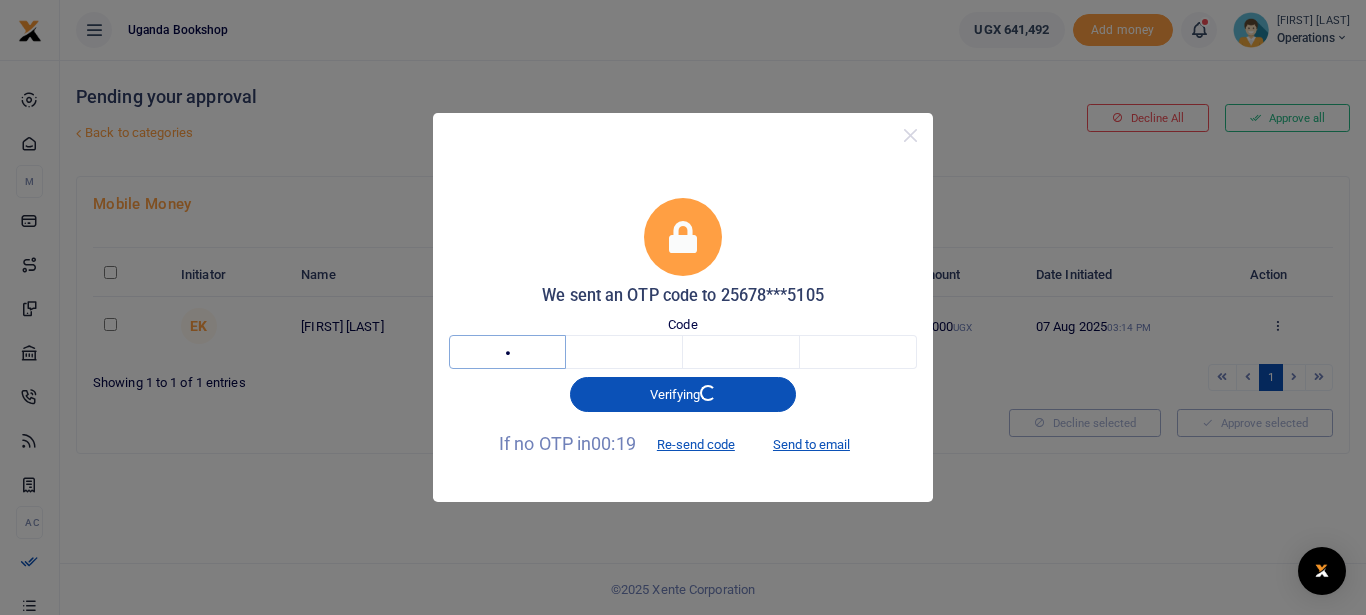 type on "5" 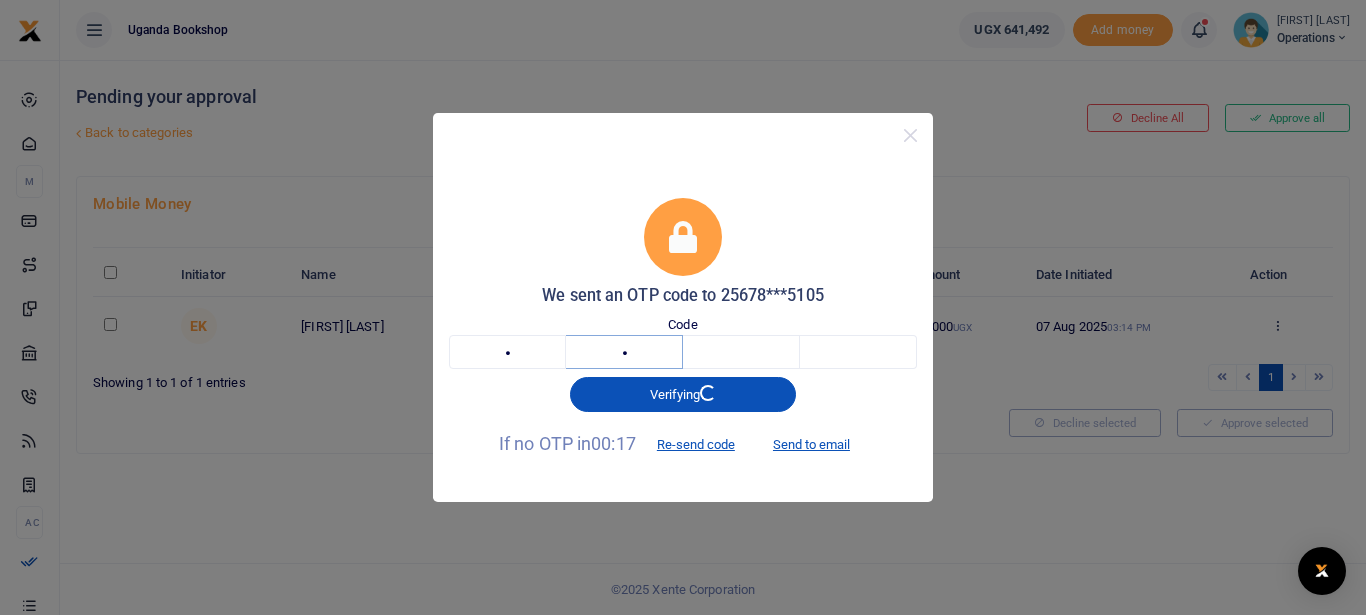 type on "6" 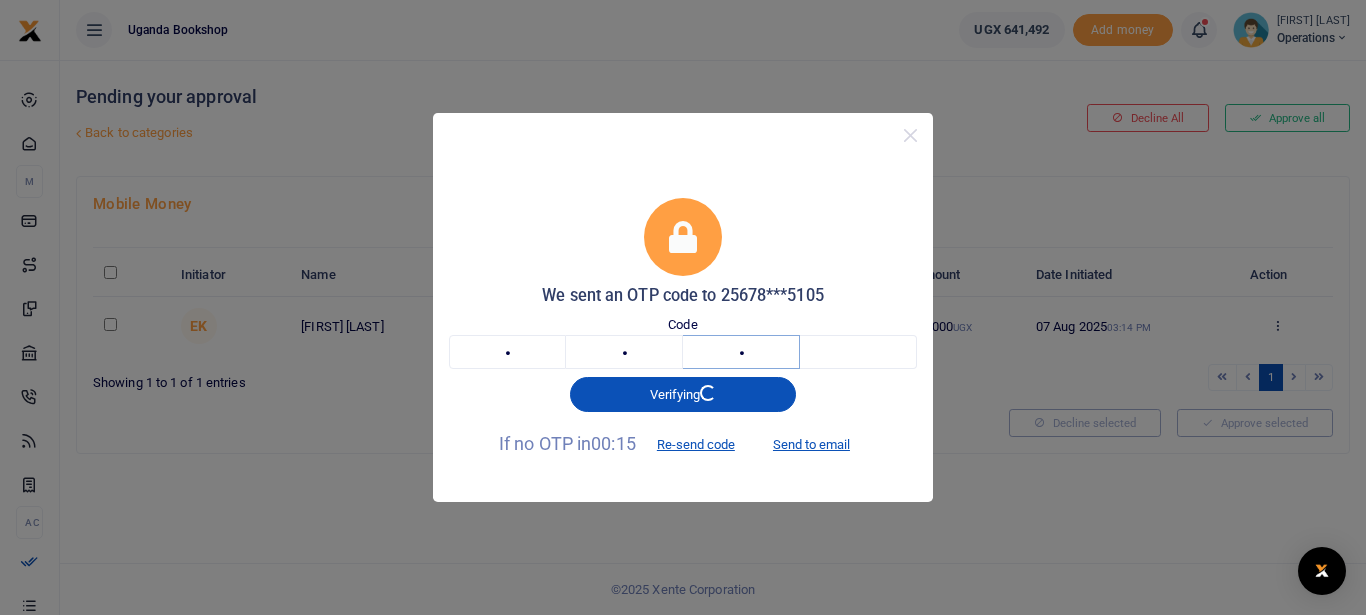 type on "9" 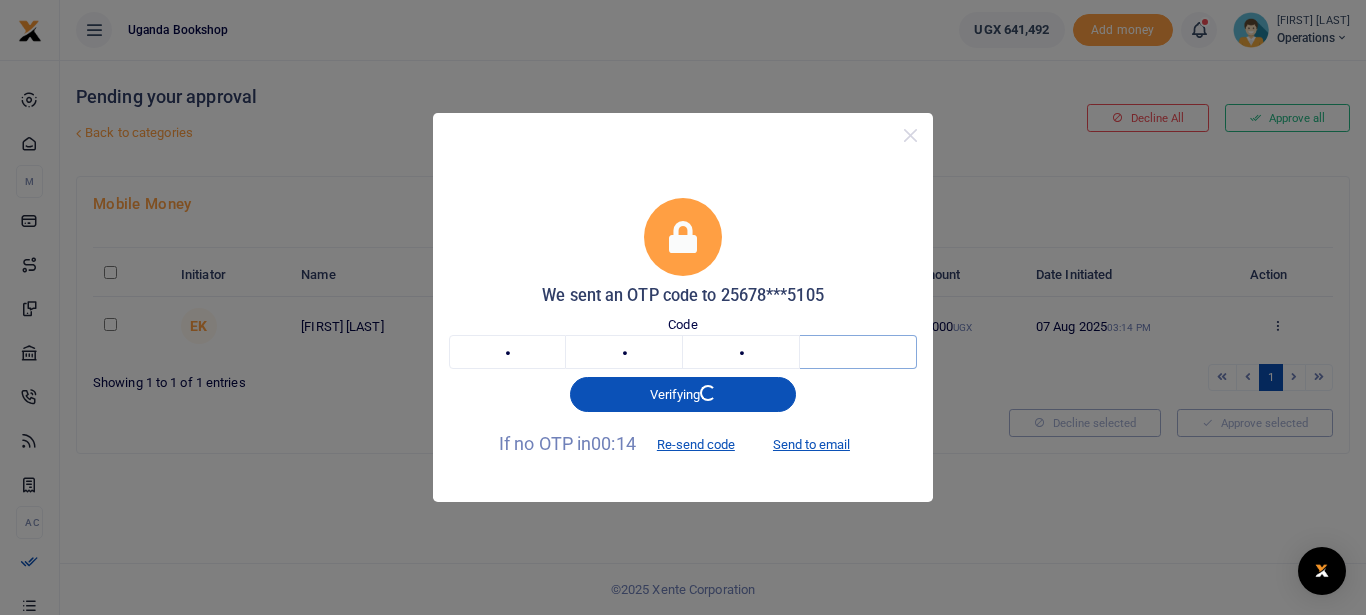 type on "4" 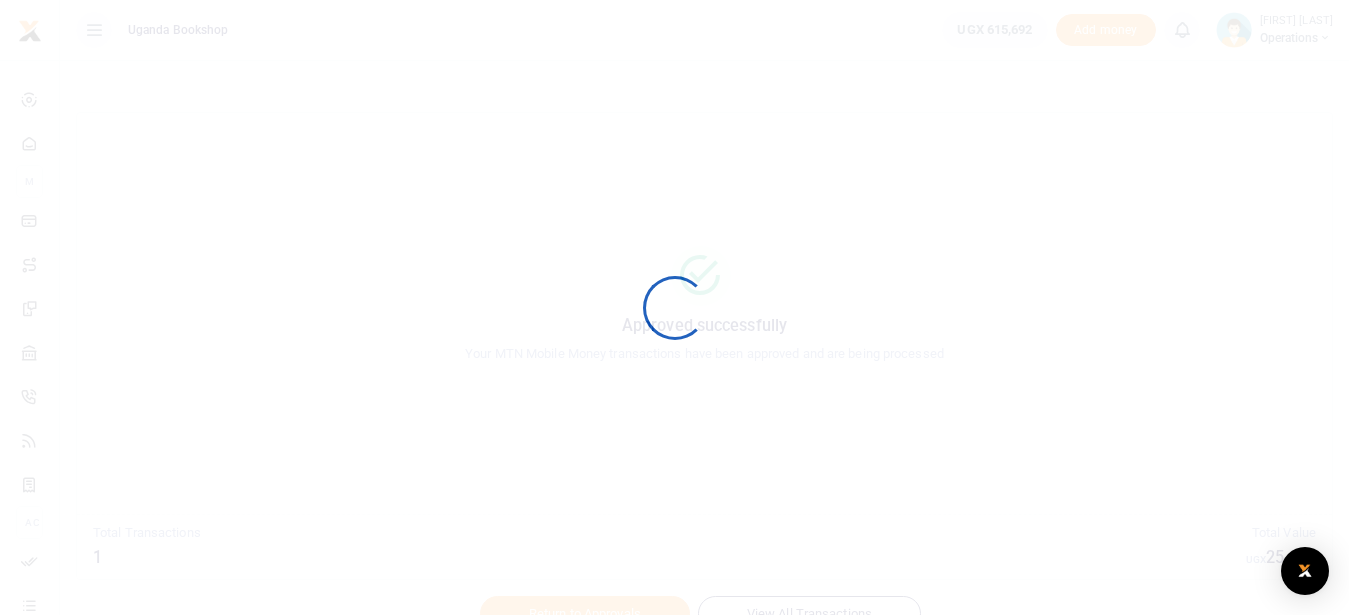 scroll, scrollTop: 0, scrollLeft: 0, axis: both 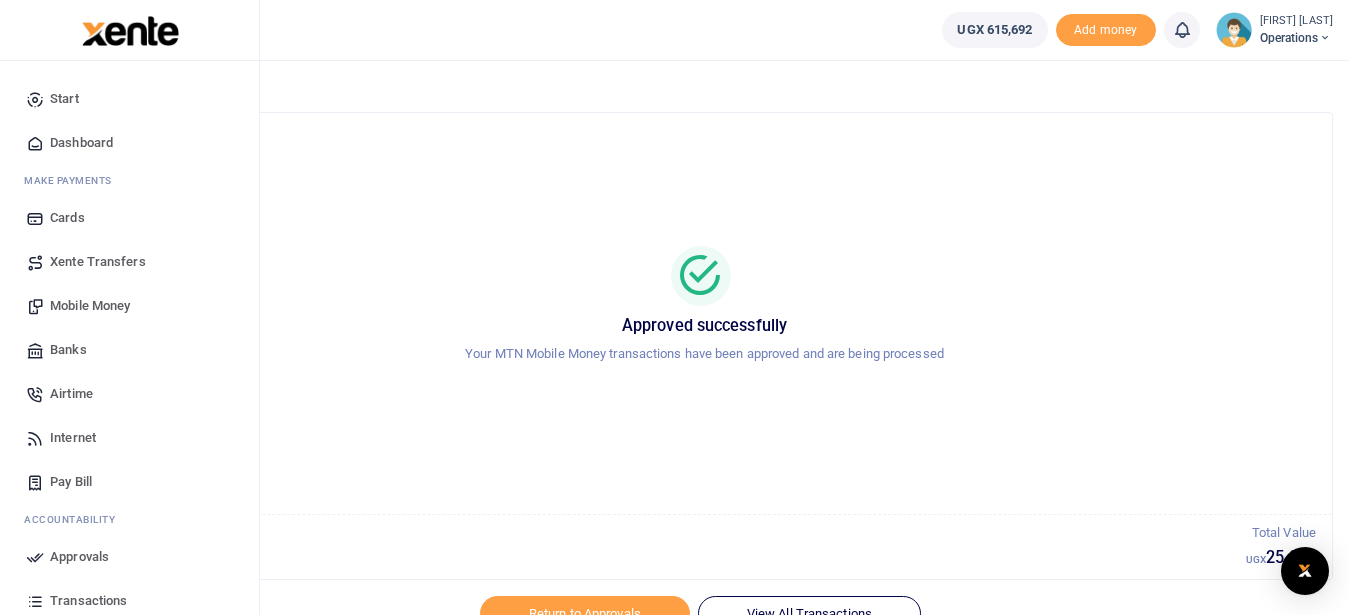 click on "Mobile Money" at bounding box center (90, 306) 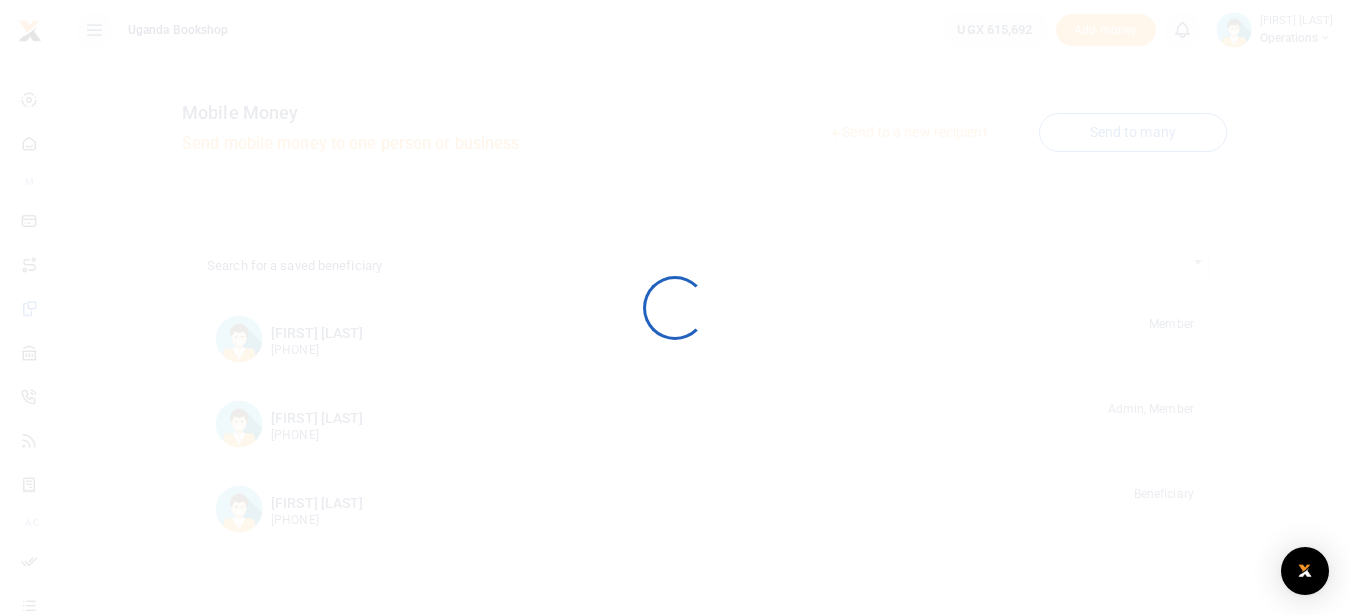 scroll, scrollTop: 0, scrollLeft: 0, axis: both 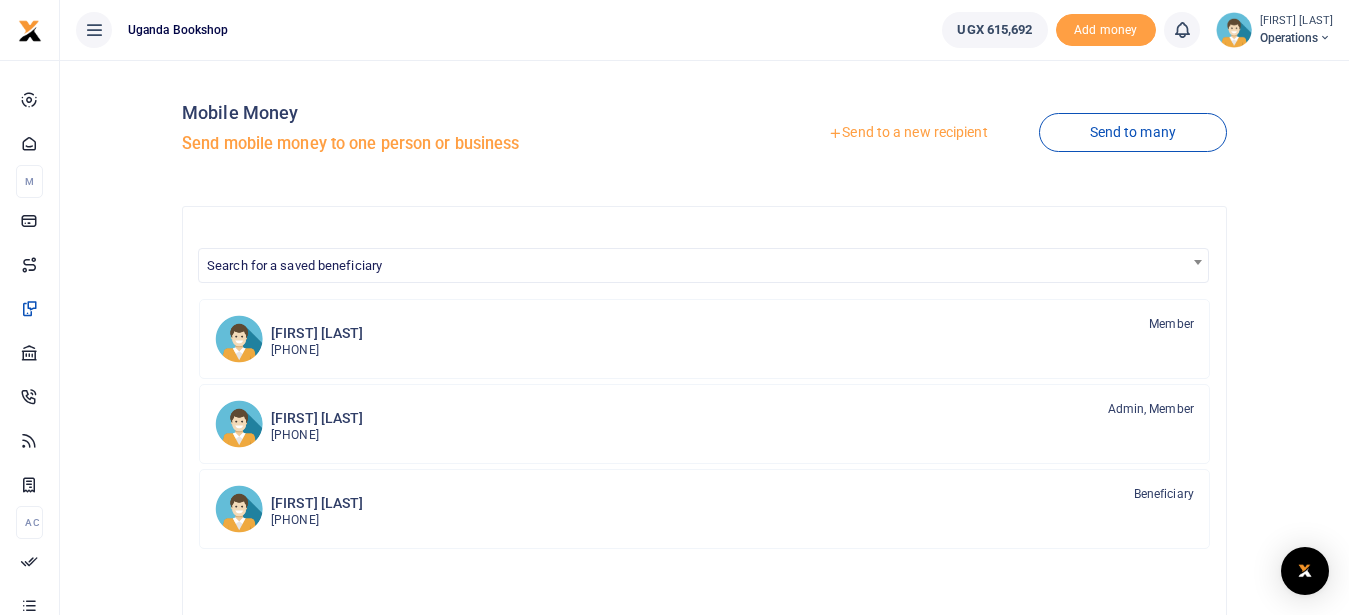 click on "Send to a new recipient" at bounding box center [907, 133] 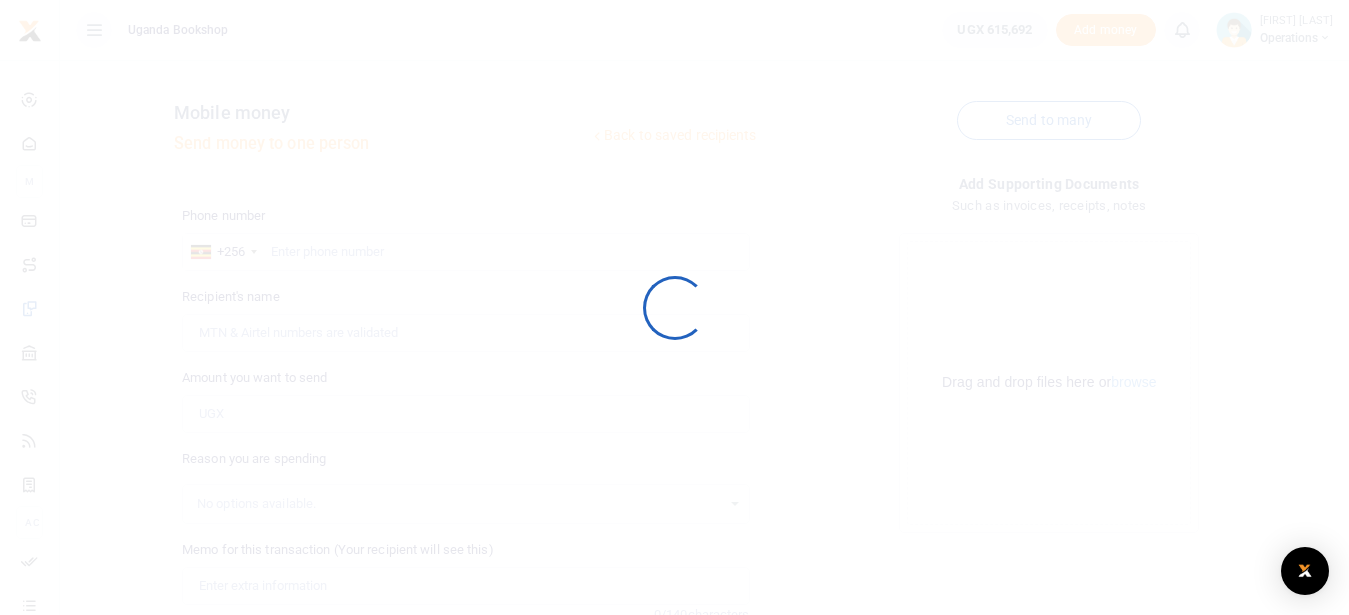 scroll, scrollTop: 0, scrollLeft: 0, axis: both 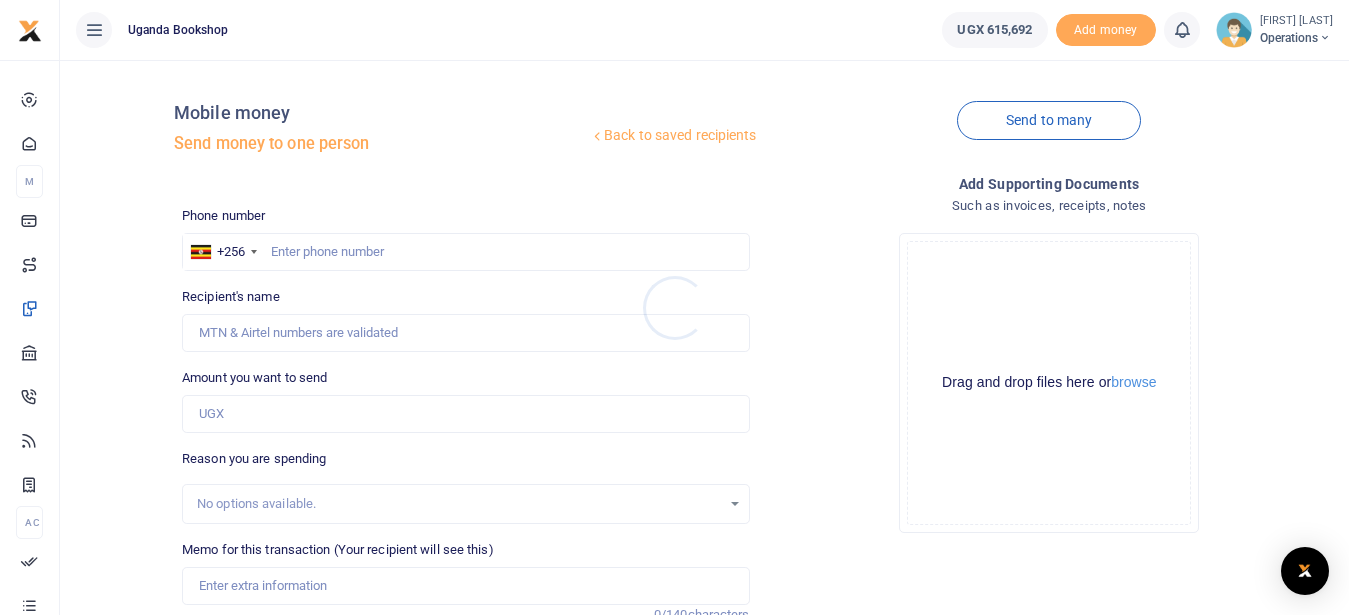 click at bounding box center [674, 307] 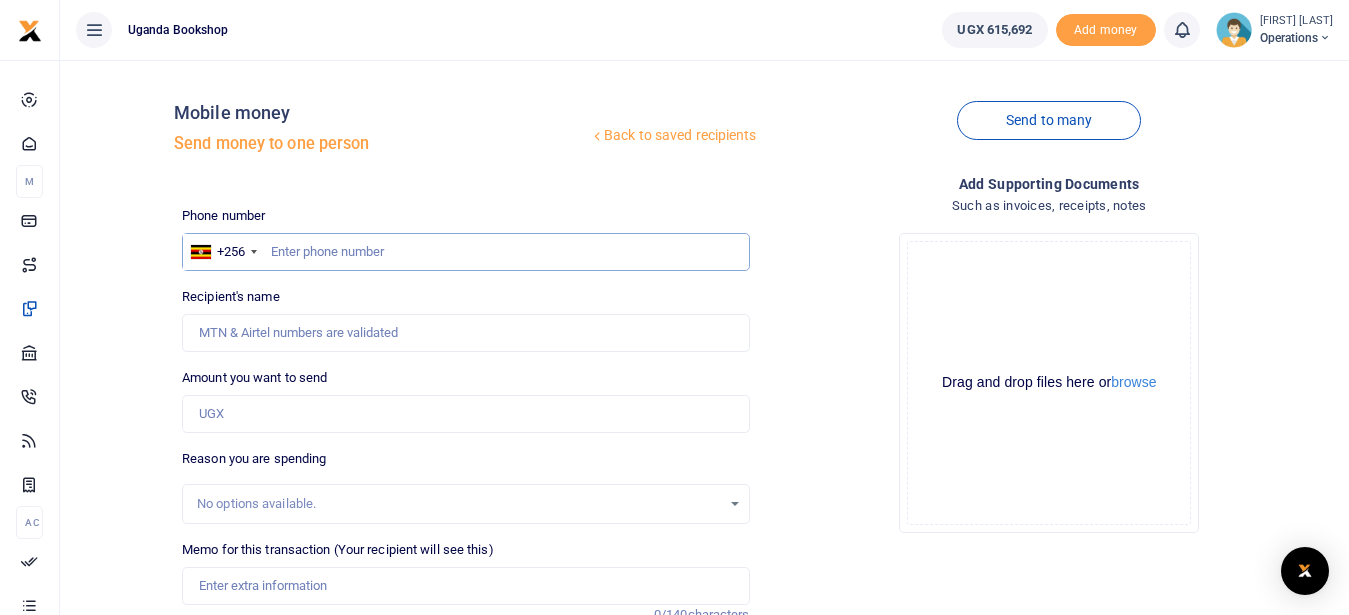 click at bounding box center (465, 252) 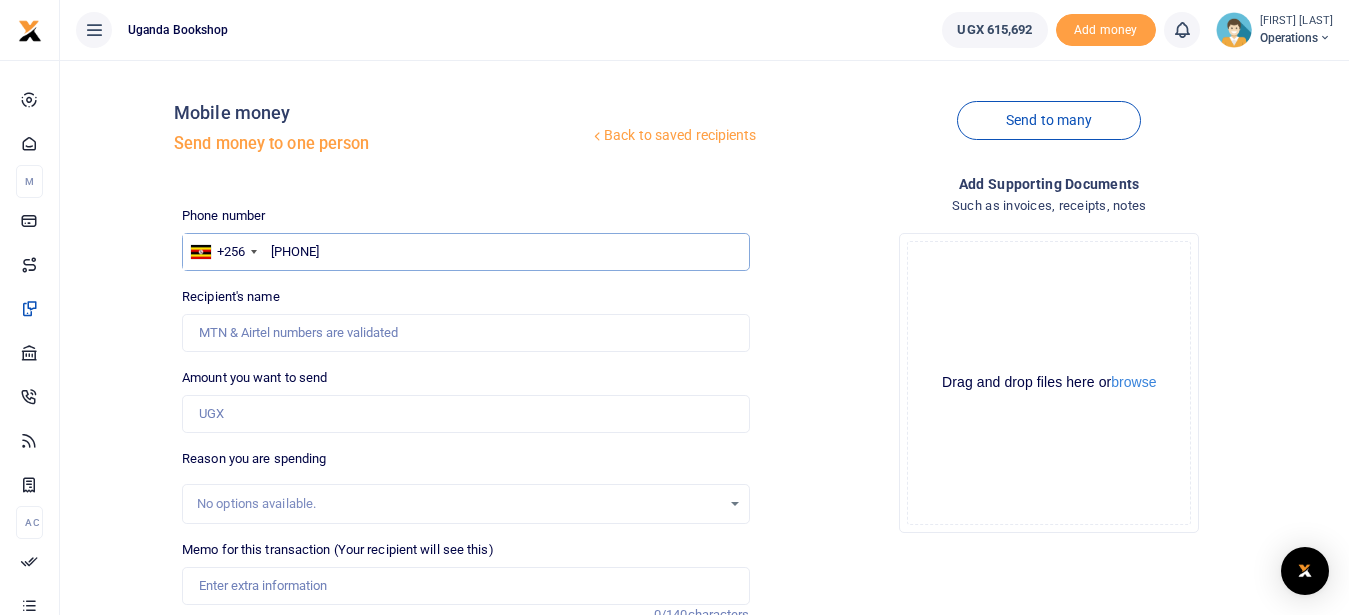 type on "[PHONE]" 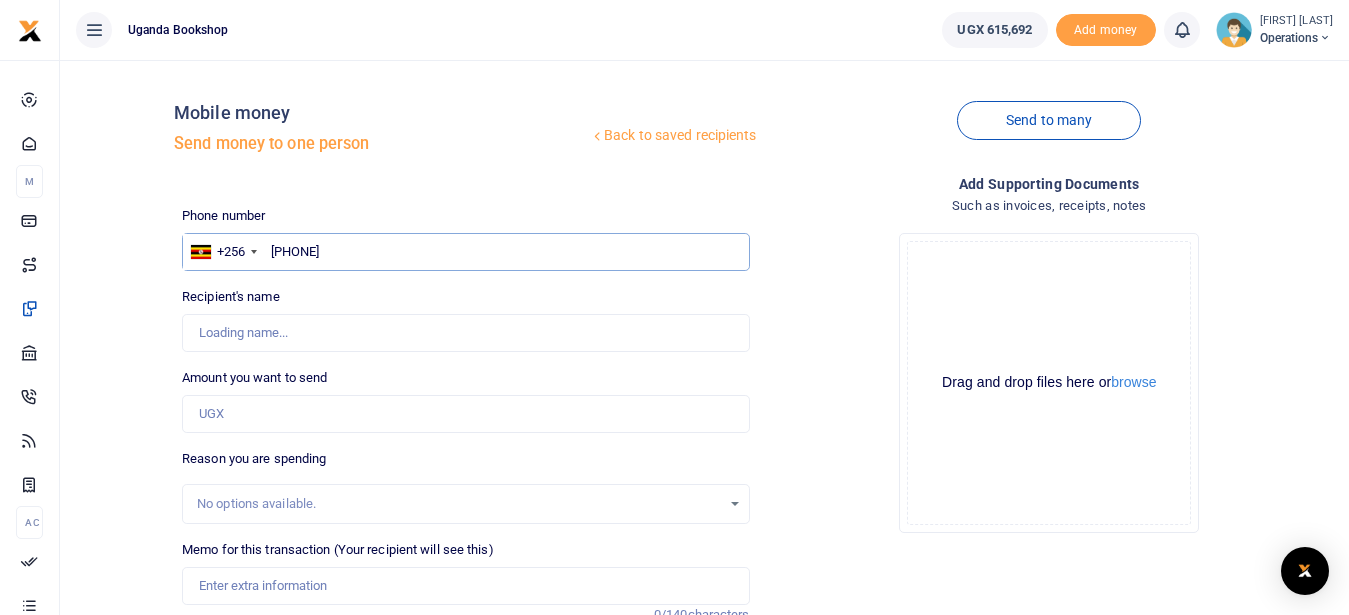 type on "Innocent Kajungu" 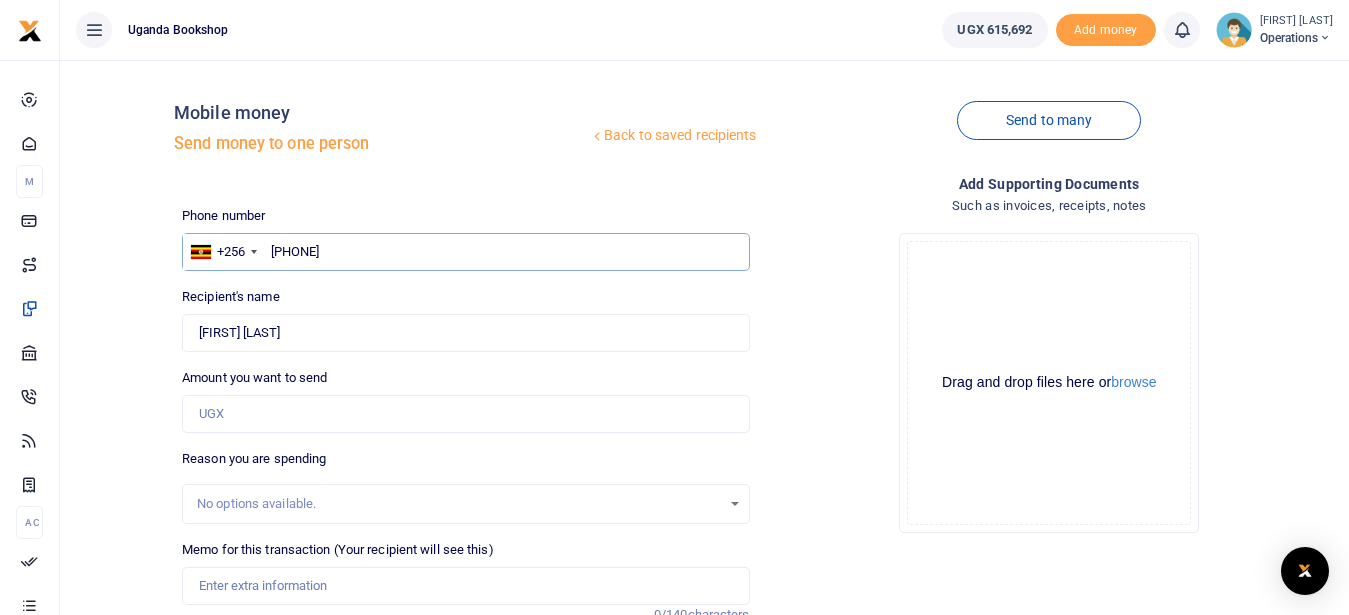type on "0782455105" 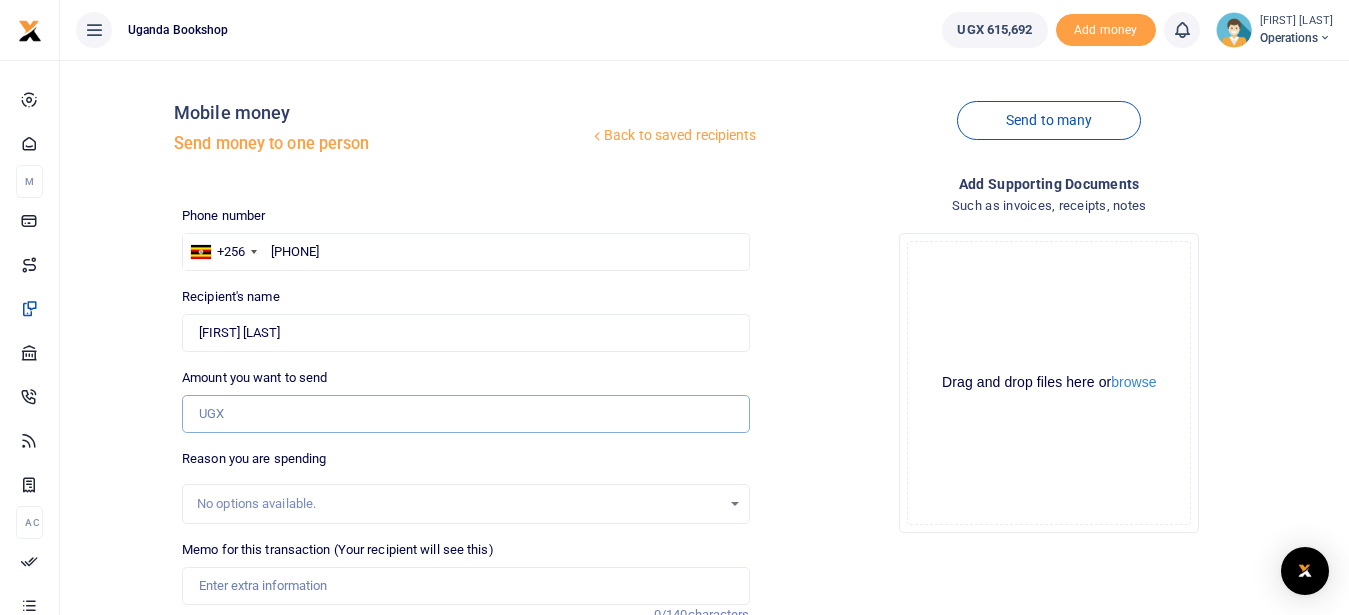 click on "Amount you want to send" at bounding box center (465, 414) 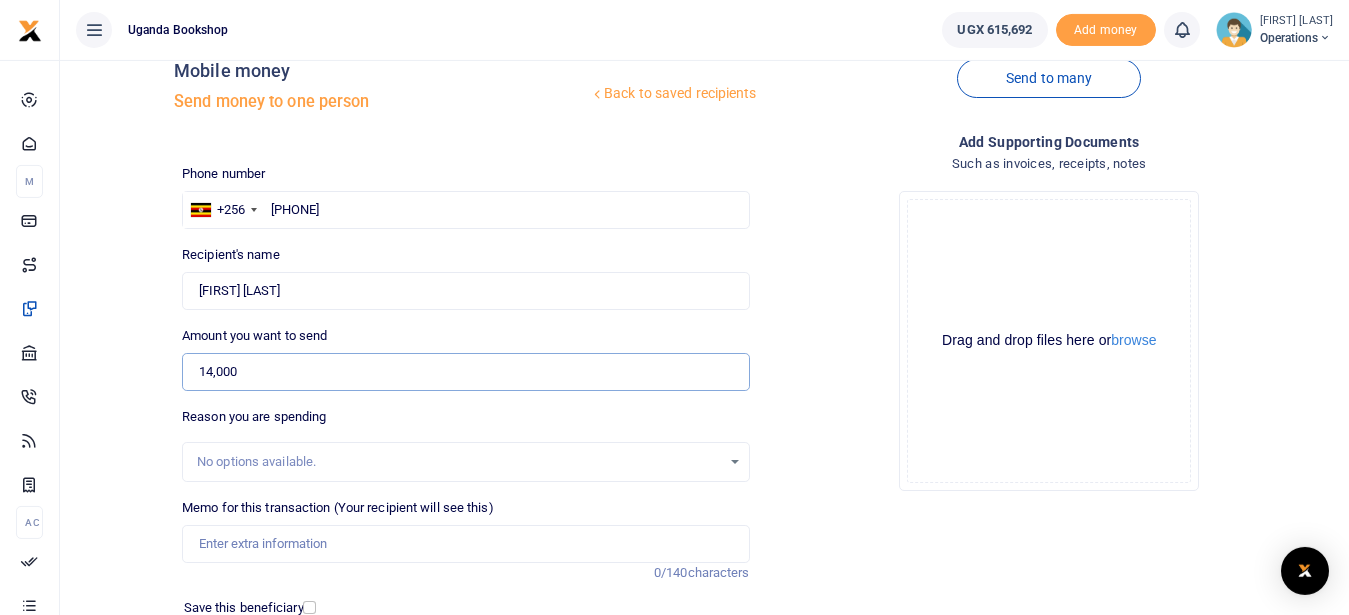 scroll, scrollTop: 60, scrollLeft: 0, axis: vertical 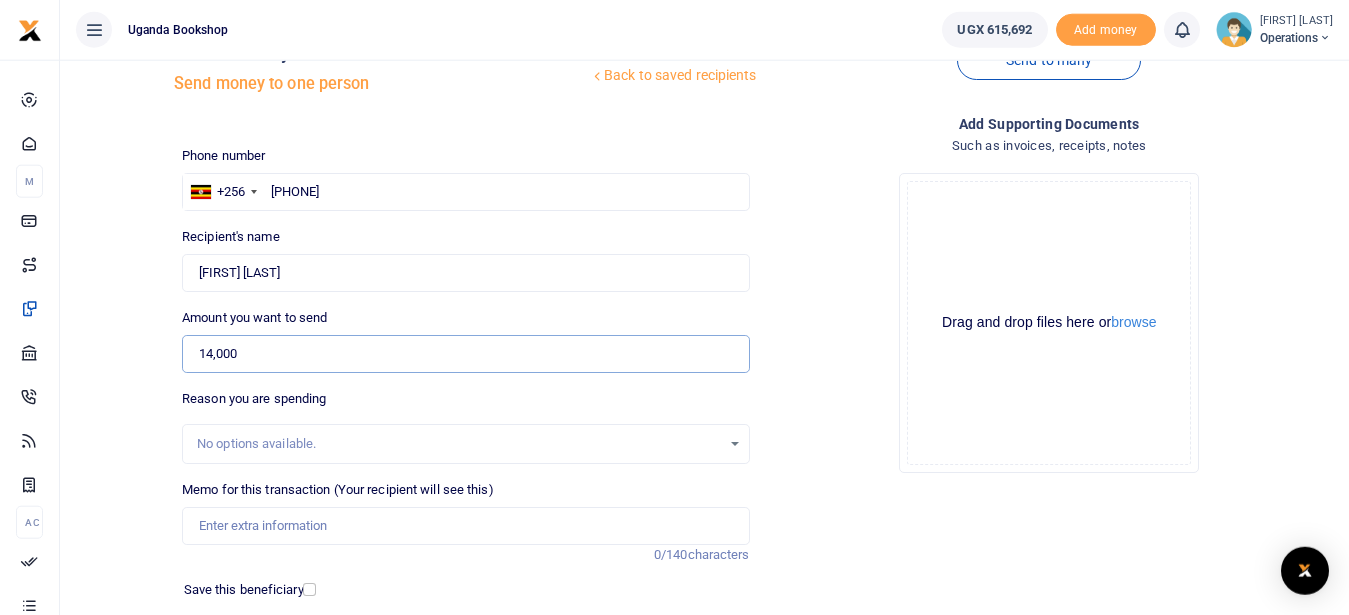 type on "14,000" 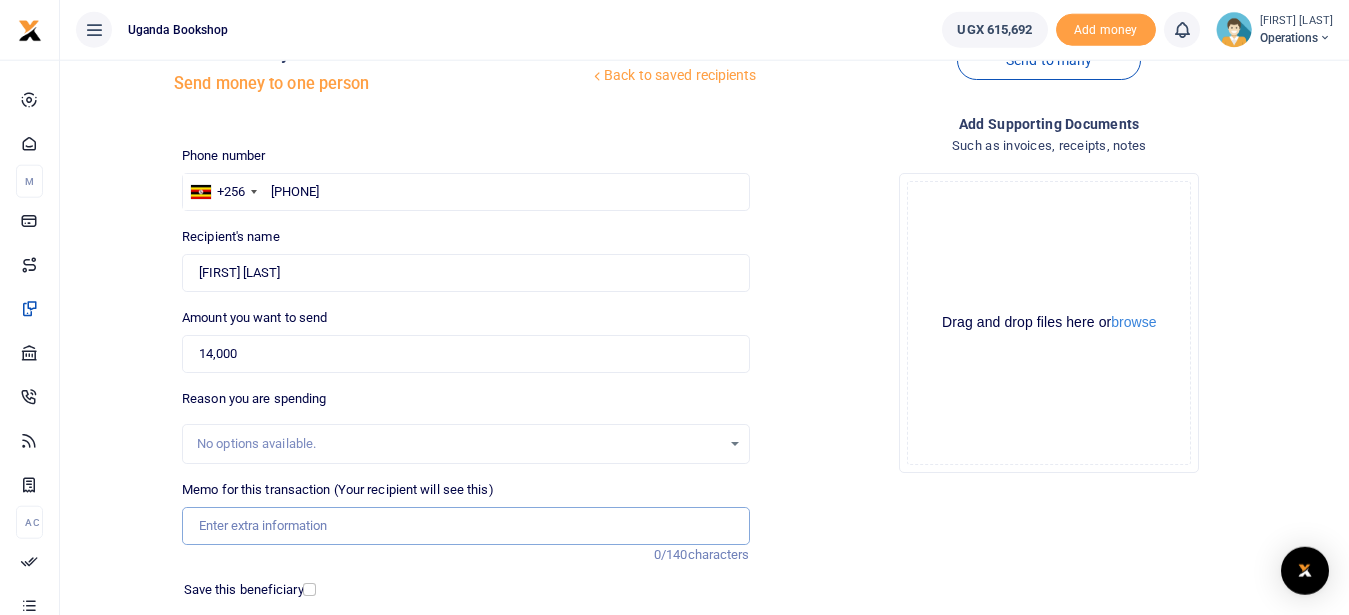 click on "Memo for this transaction (Your recipient will see this)" at bounding box center [465, 526] 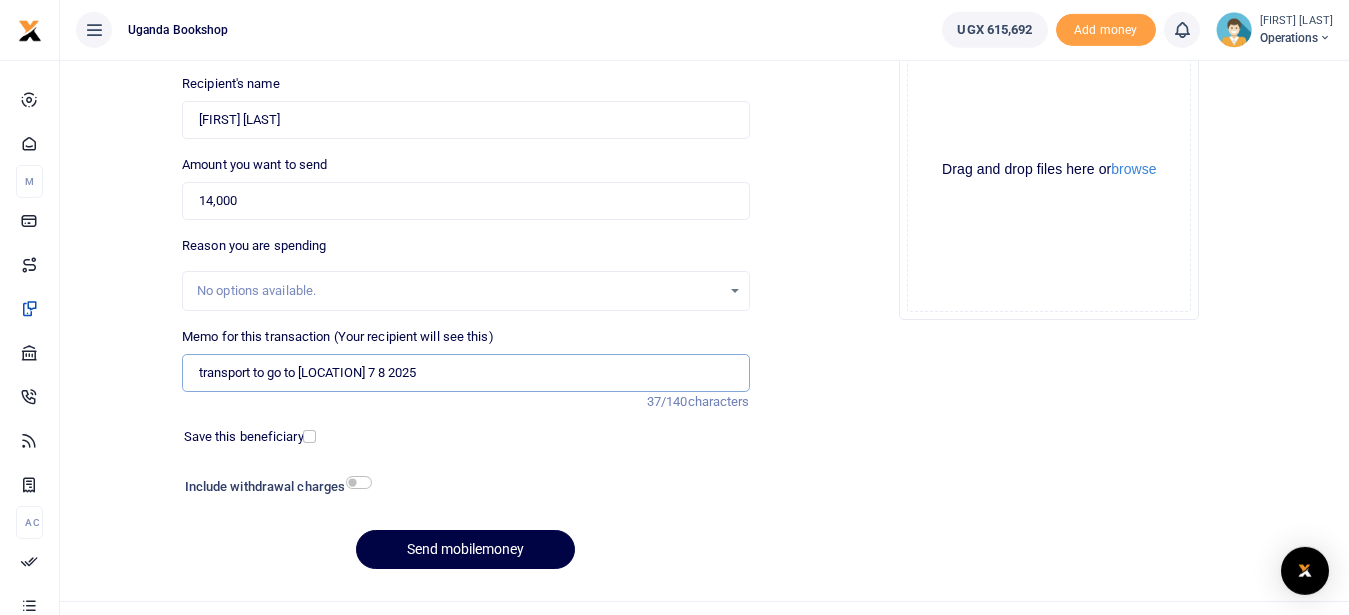 scroll, scrollTop: 251, scrollLeft: 0, axis: vertical 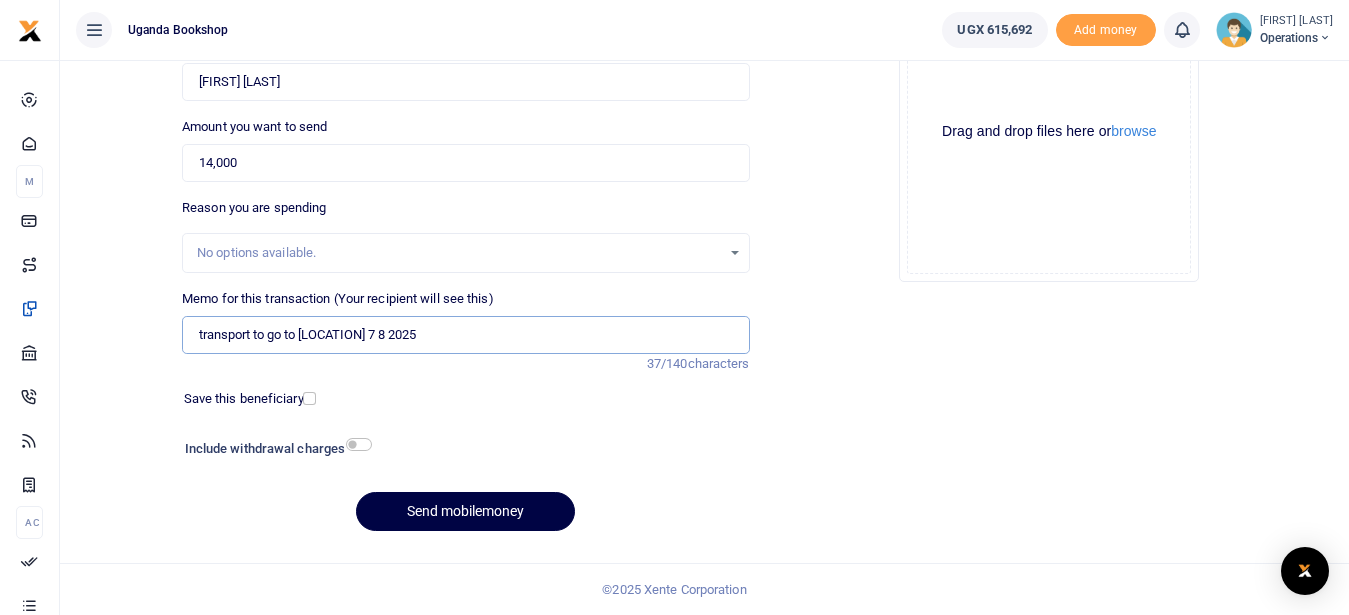 type on "transport to go to namirembe 7 8 2025" 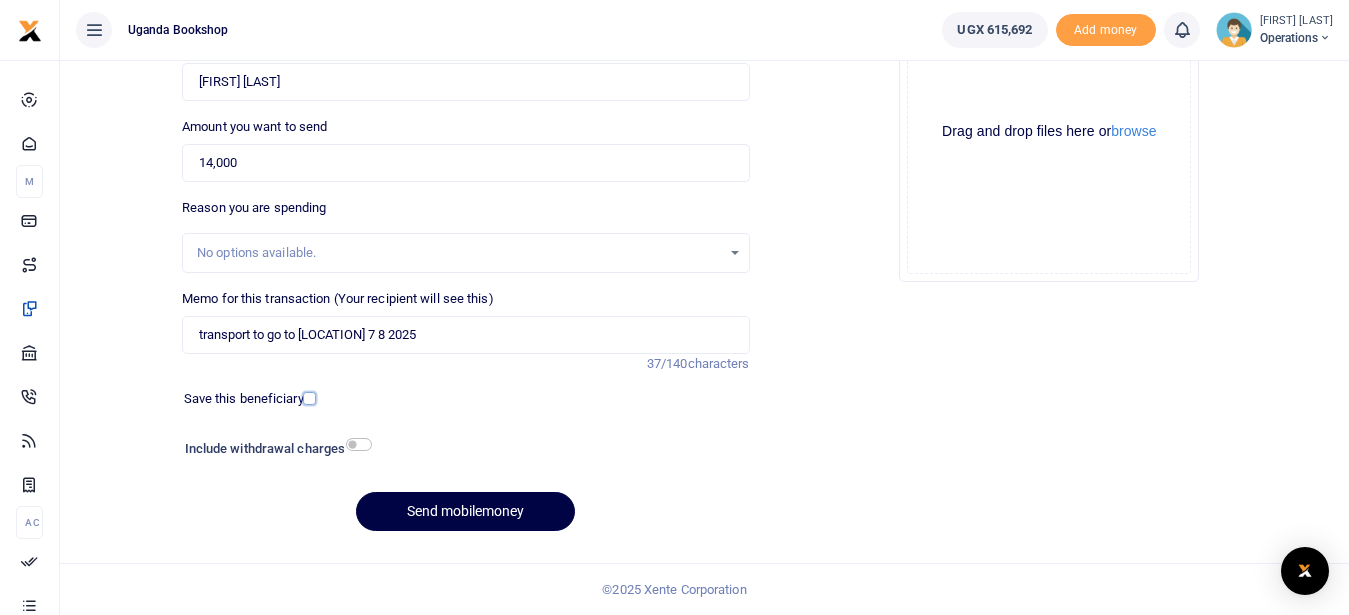 click at bounding box center (309, 398) 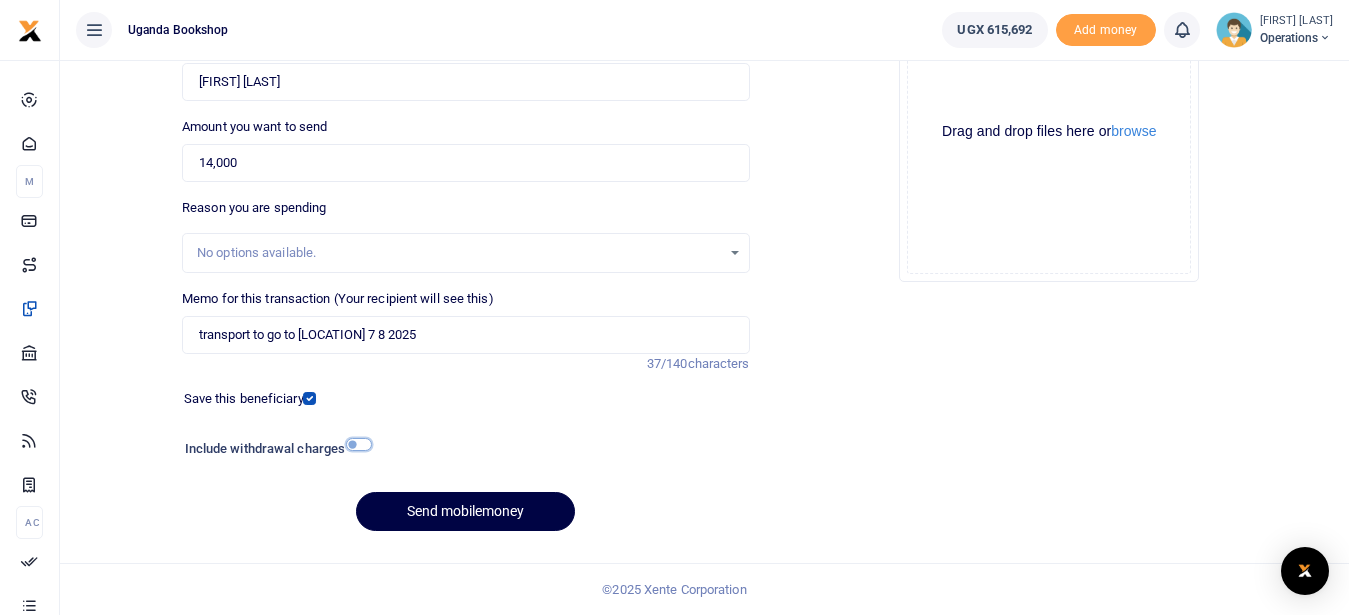 click at bounding box center [359, 444] 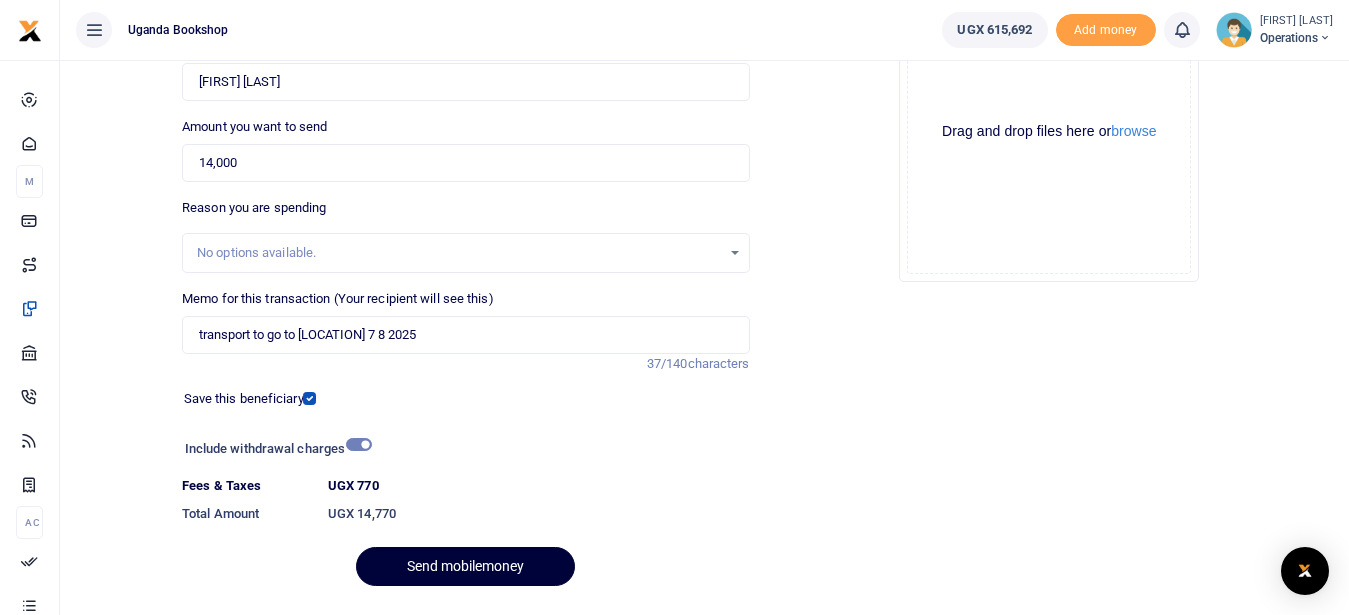 click on "Send mobilemoney" at bounding box center [465, 566] 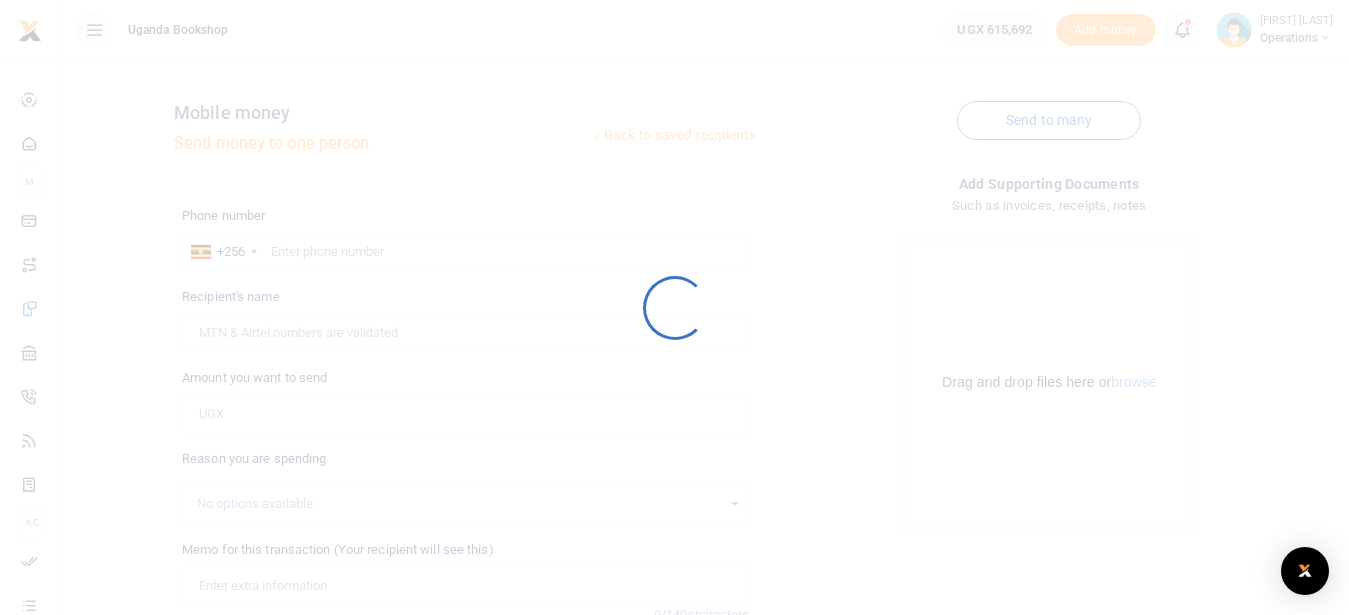 scroll, scrollTop: 0, scrollLeft: 0, axis: both 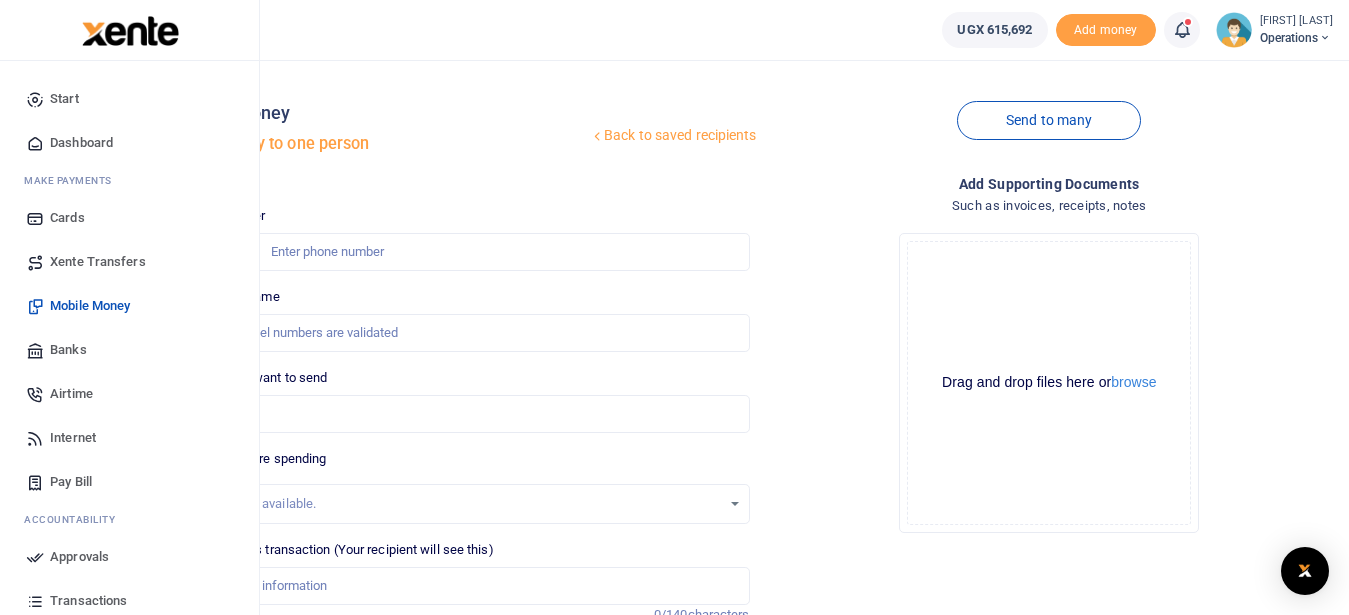click on "Dashboard" at bounding box center (129, 143) 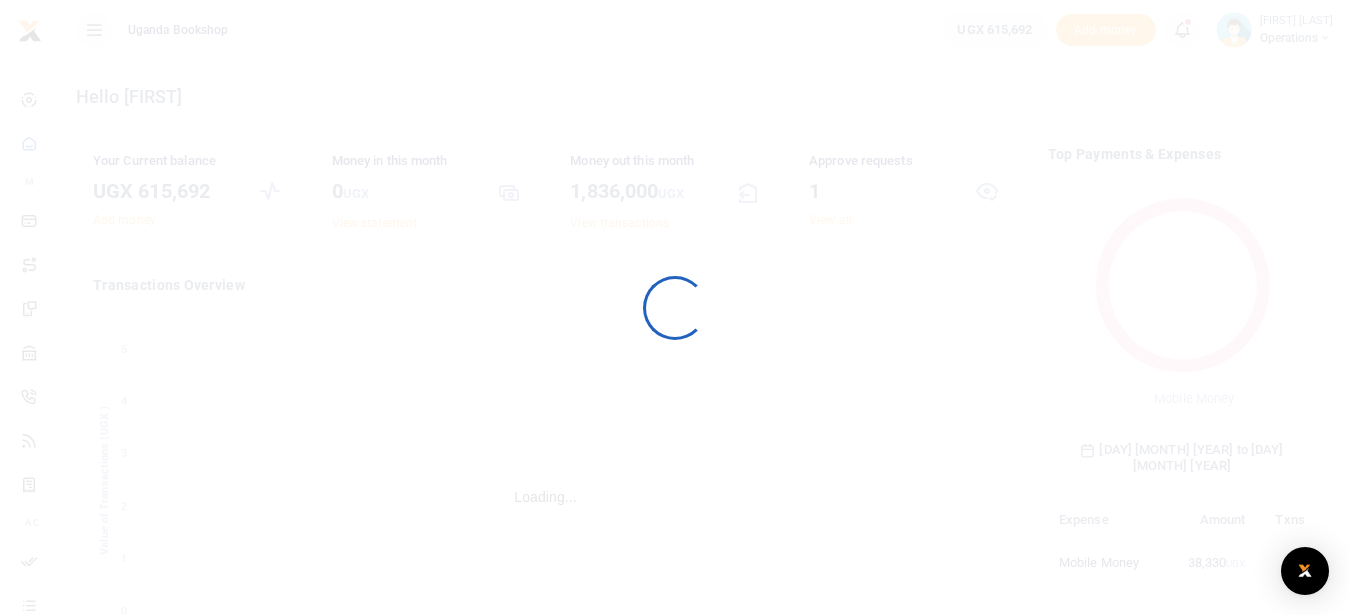scroll, scrollTop: 0, scrollLeft: 0, axis: both 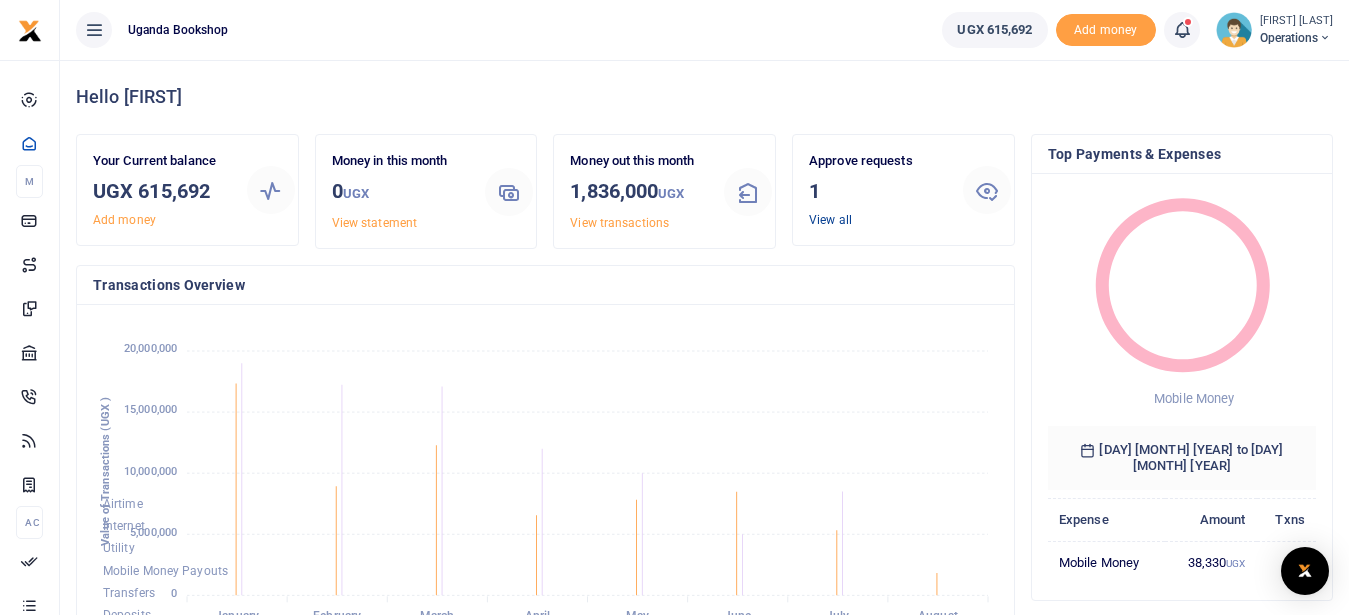 click on "View all" at bounding box center [830, 220] 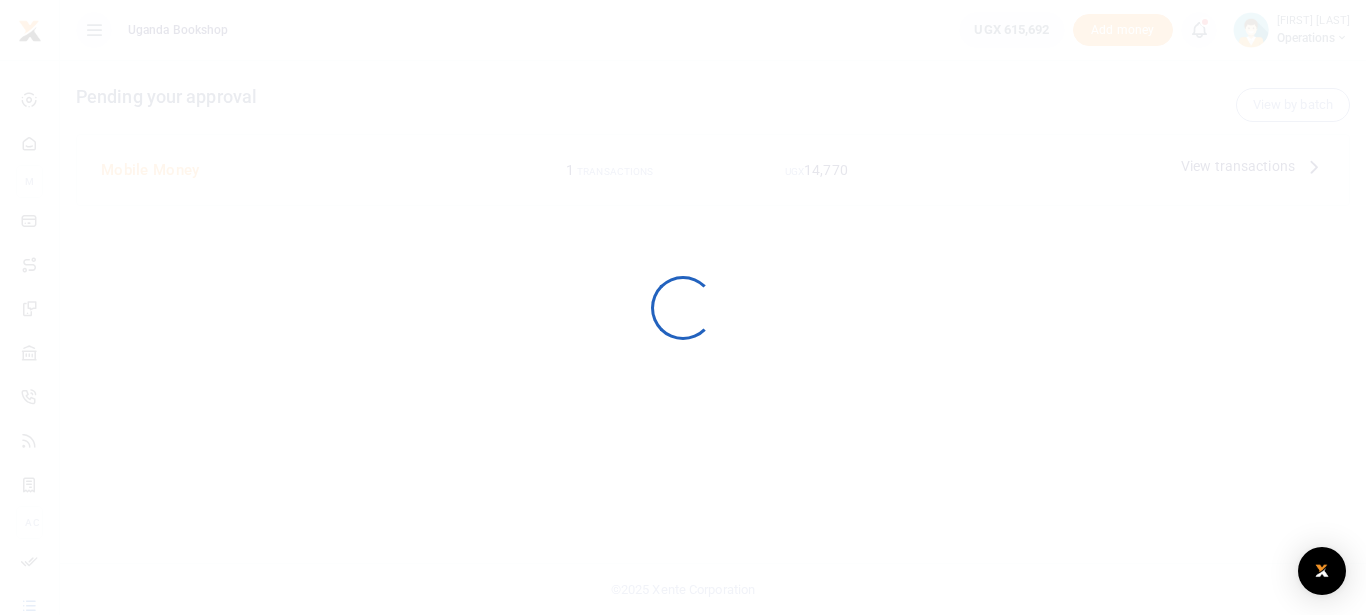 scroll, scrollTop: 0, scrollLeft: 0, axis: both 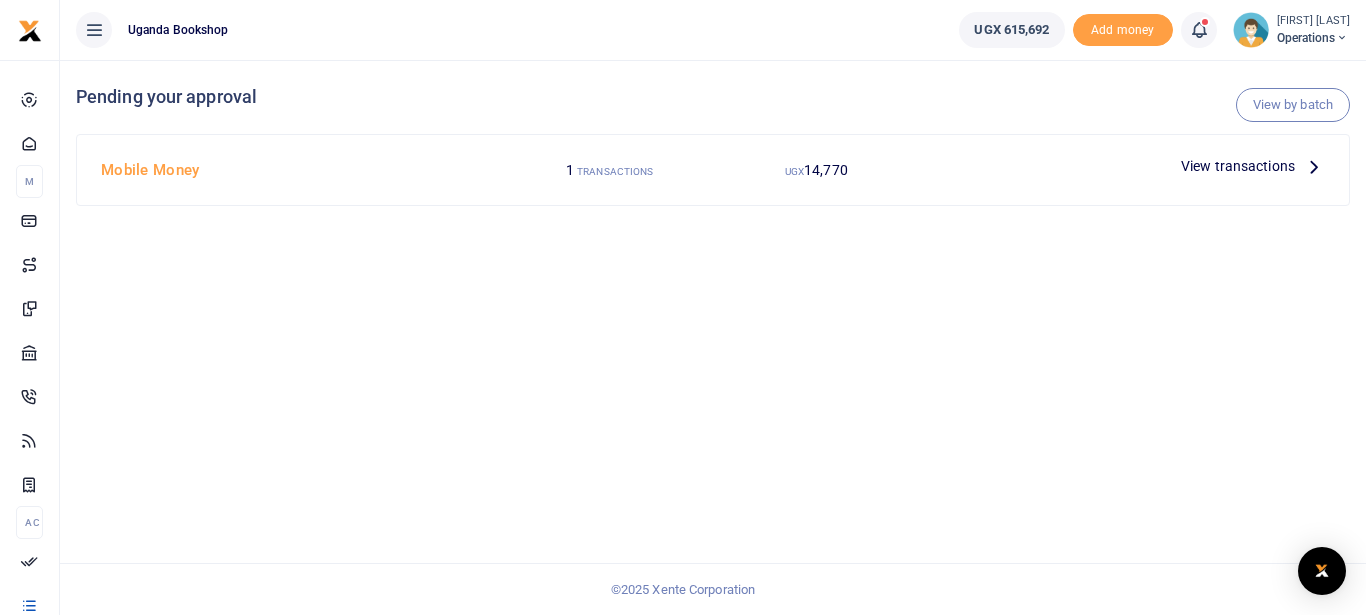 click at bounding box center [1314, 166] 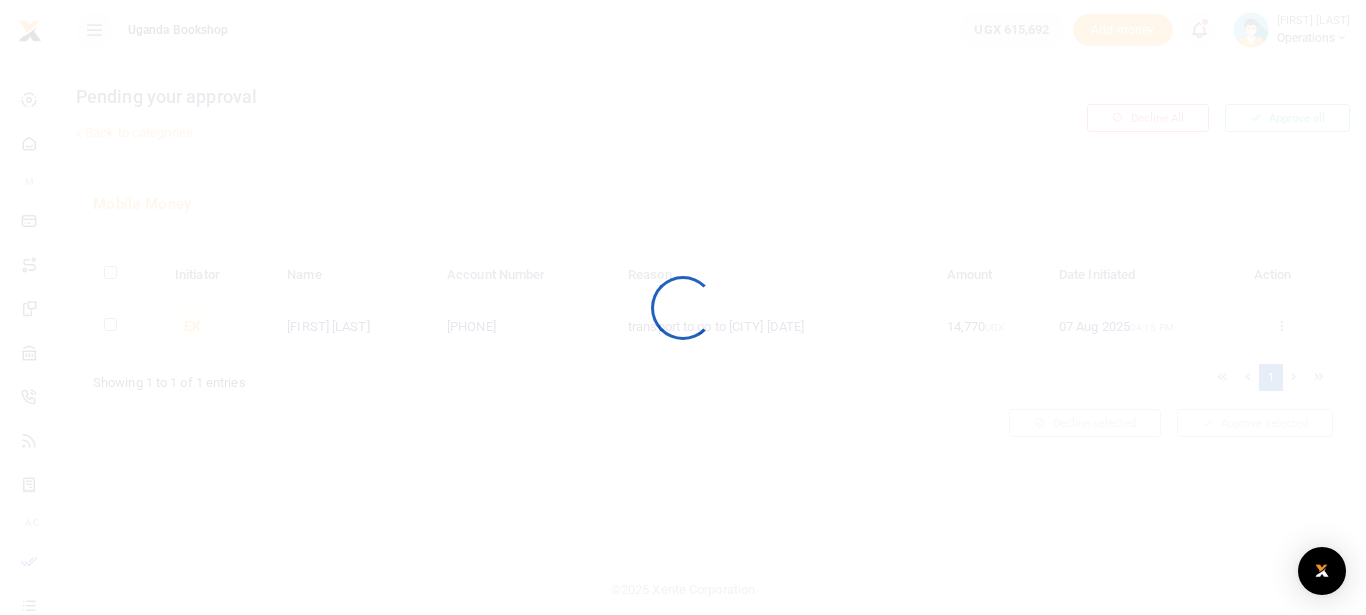 scroll, scrollTop: 0, scrollLeft: 0, axis: both 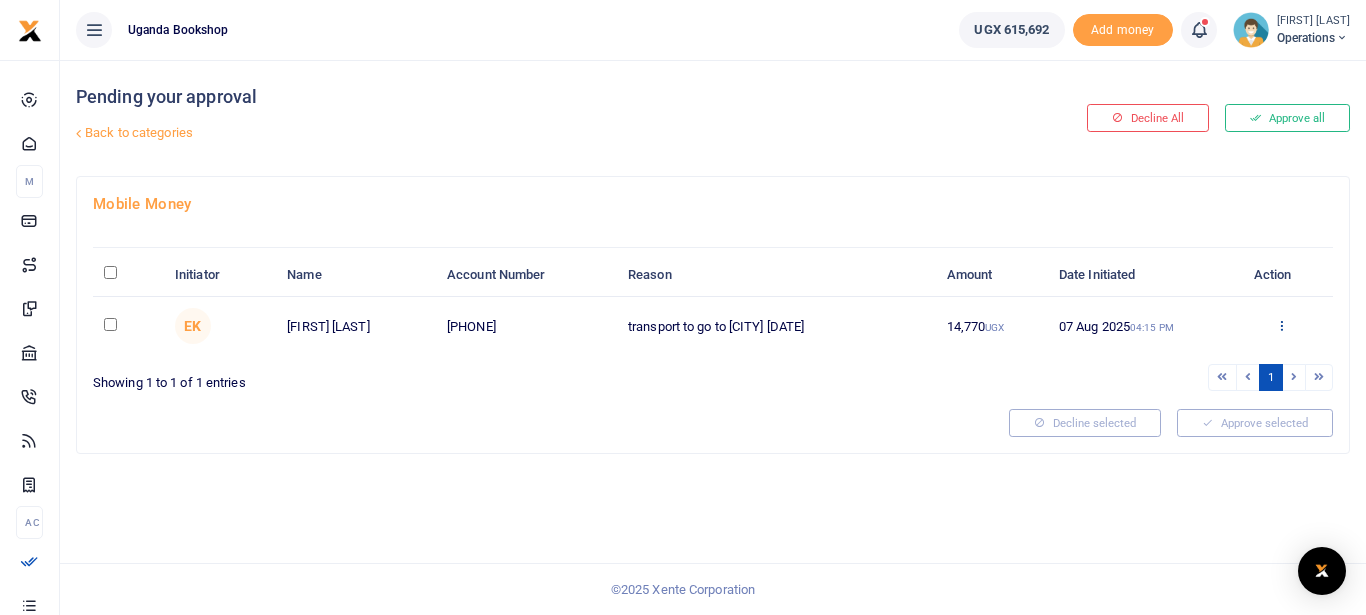 click at bounding box center (1281, 325) 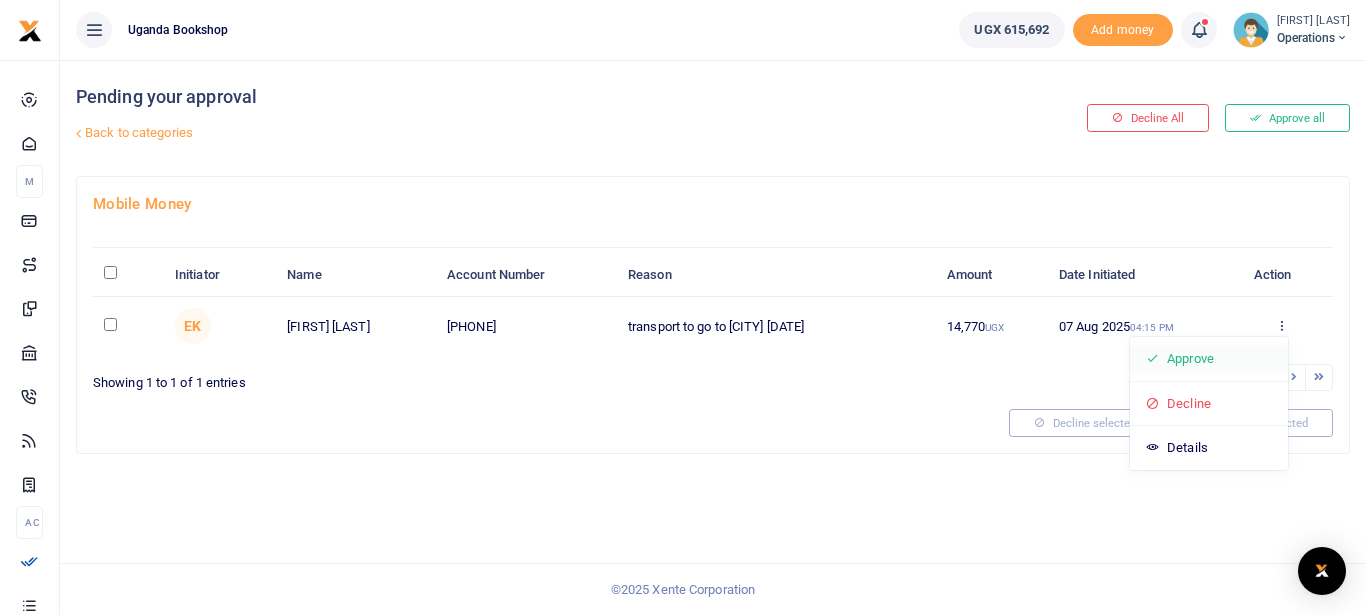 click on "Approve" at bounding box center [1209, 359] 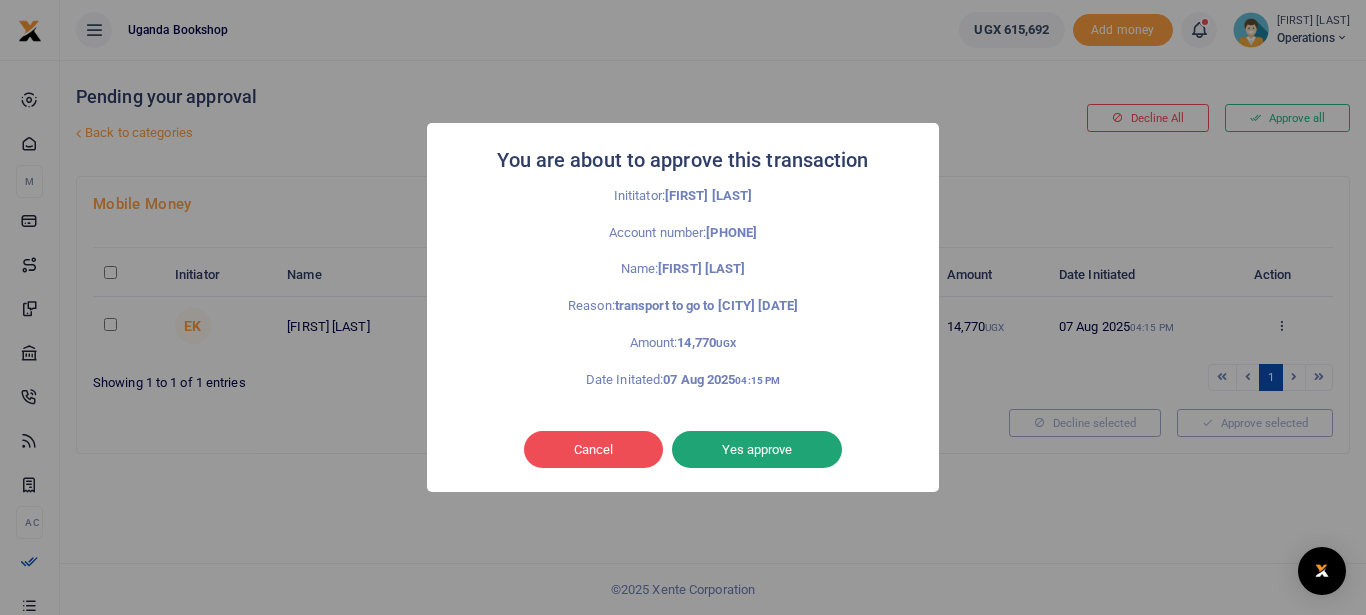 click on "Yes approve" at bounding box center [757, 450] 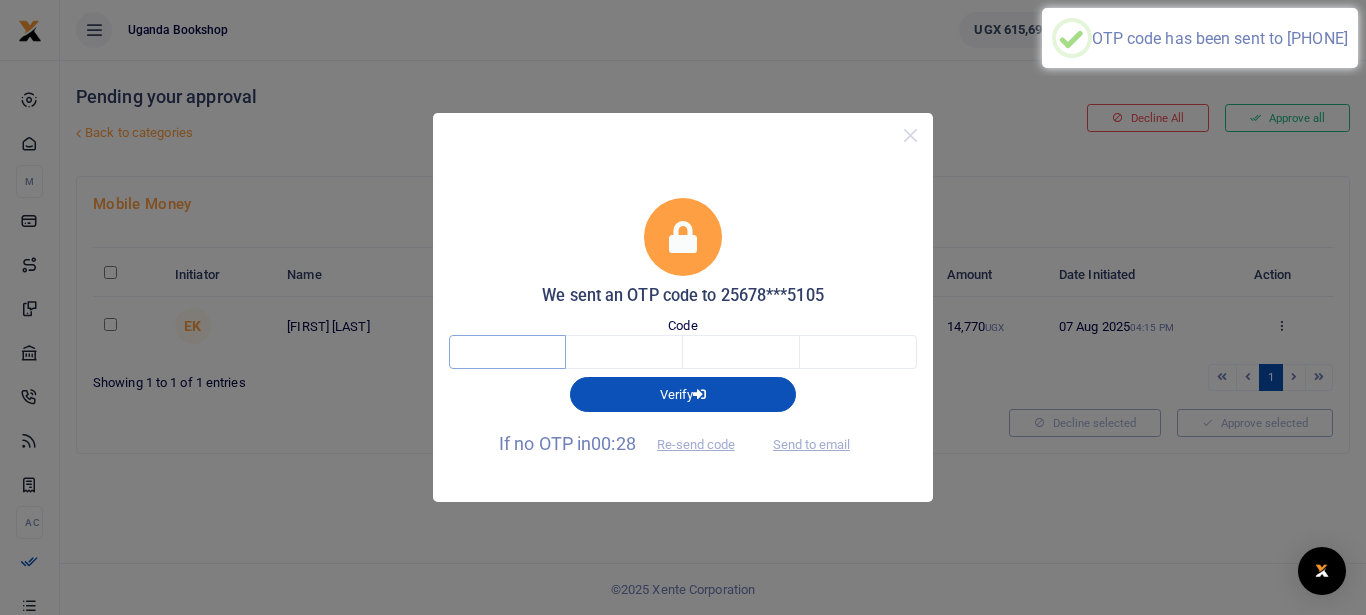 click at bounding box center [507, 352] 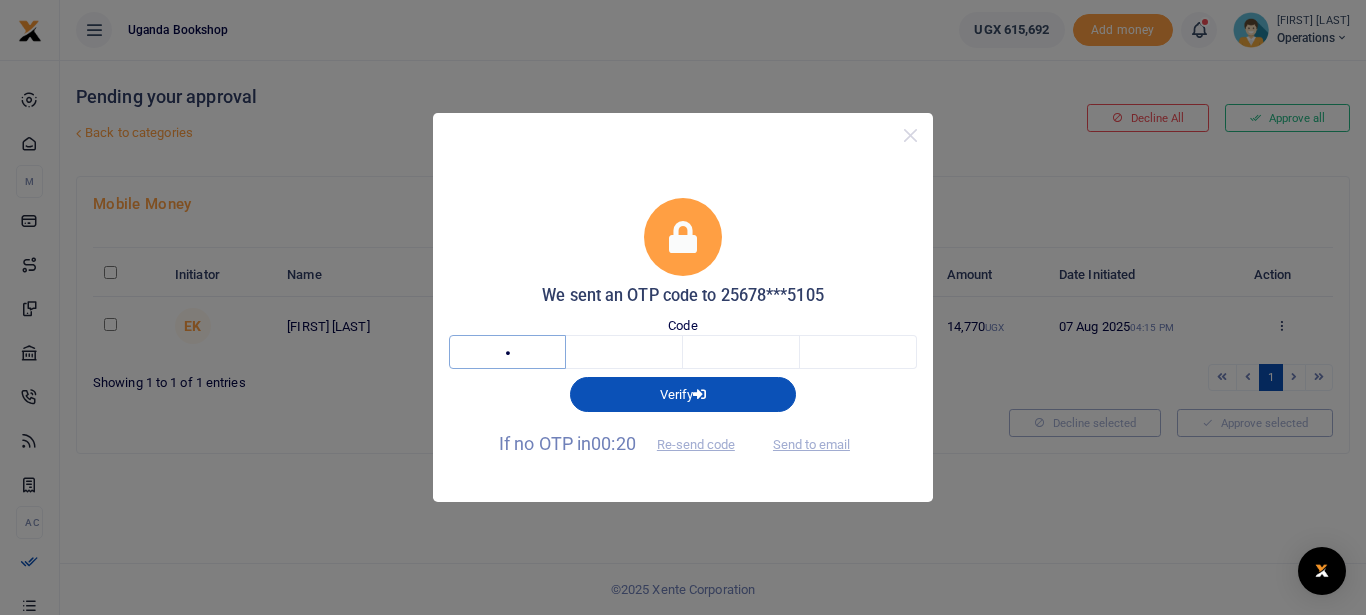 type on "3" 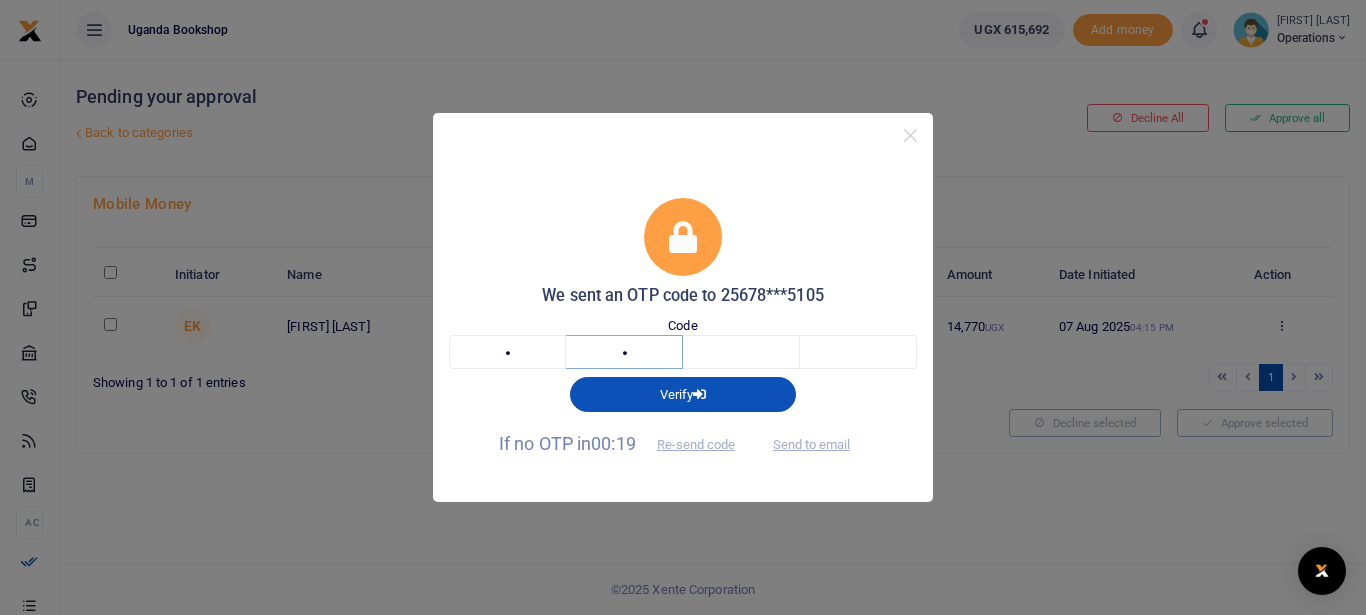 type on "9" 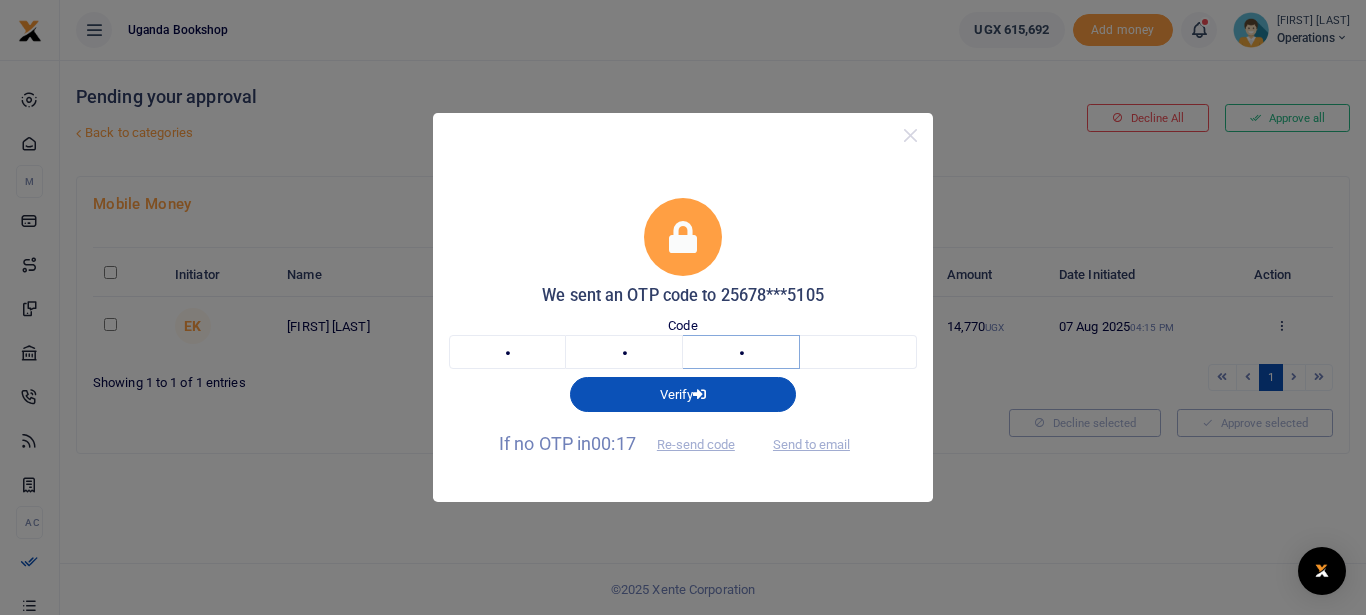 type on "3" 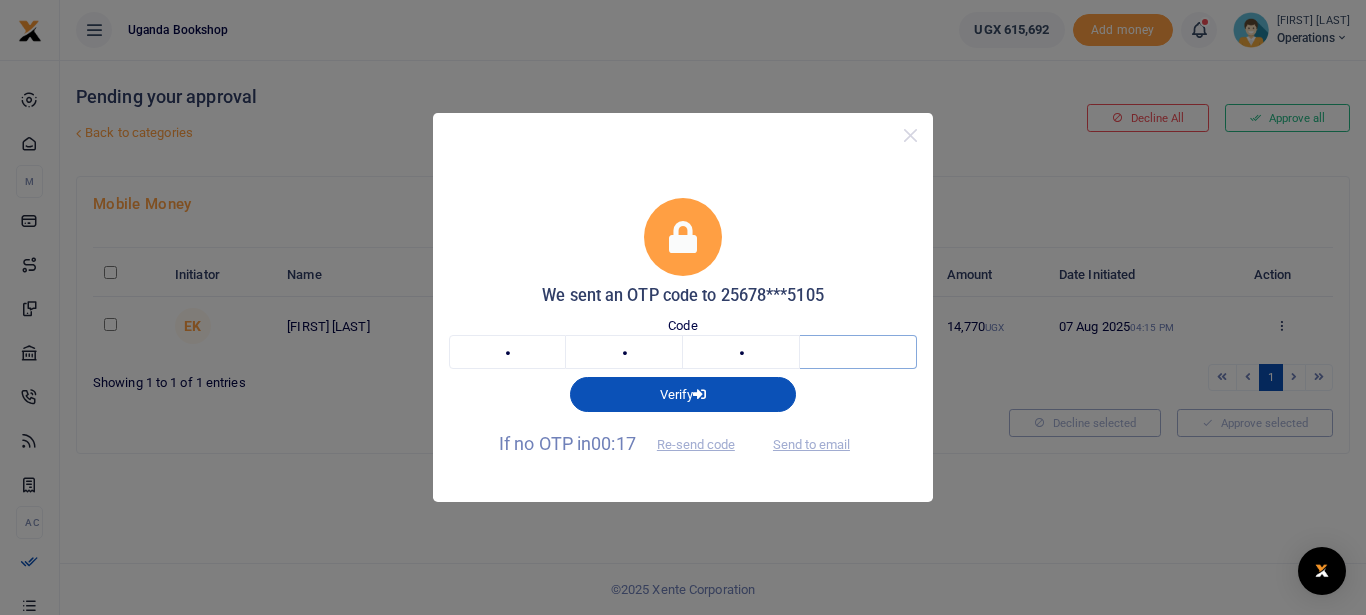 type on "6" 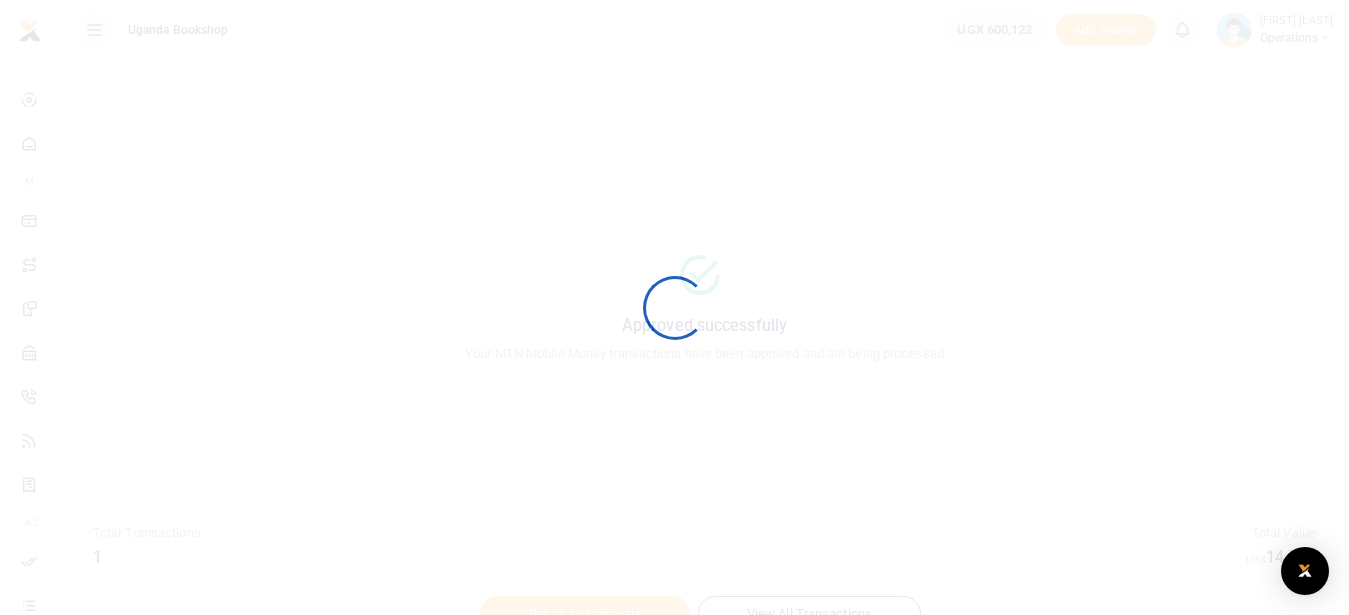 scroll, scrollTop: 0, scrollLeft: 0, axis: both 